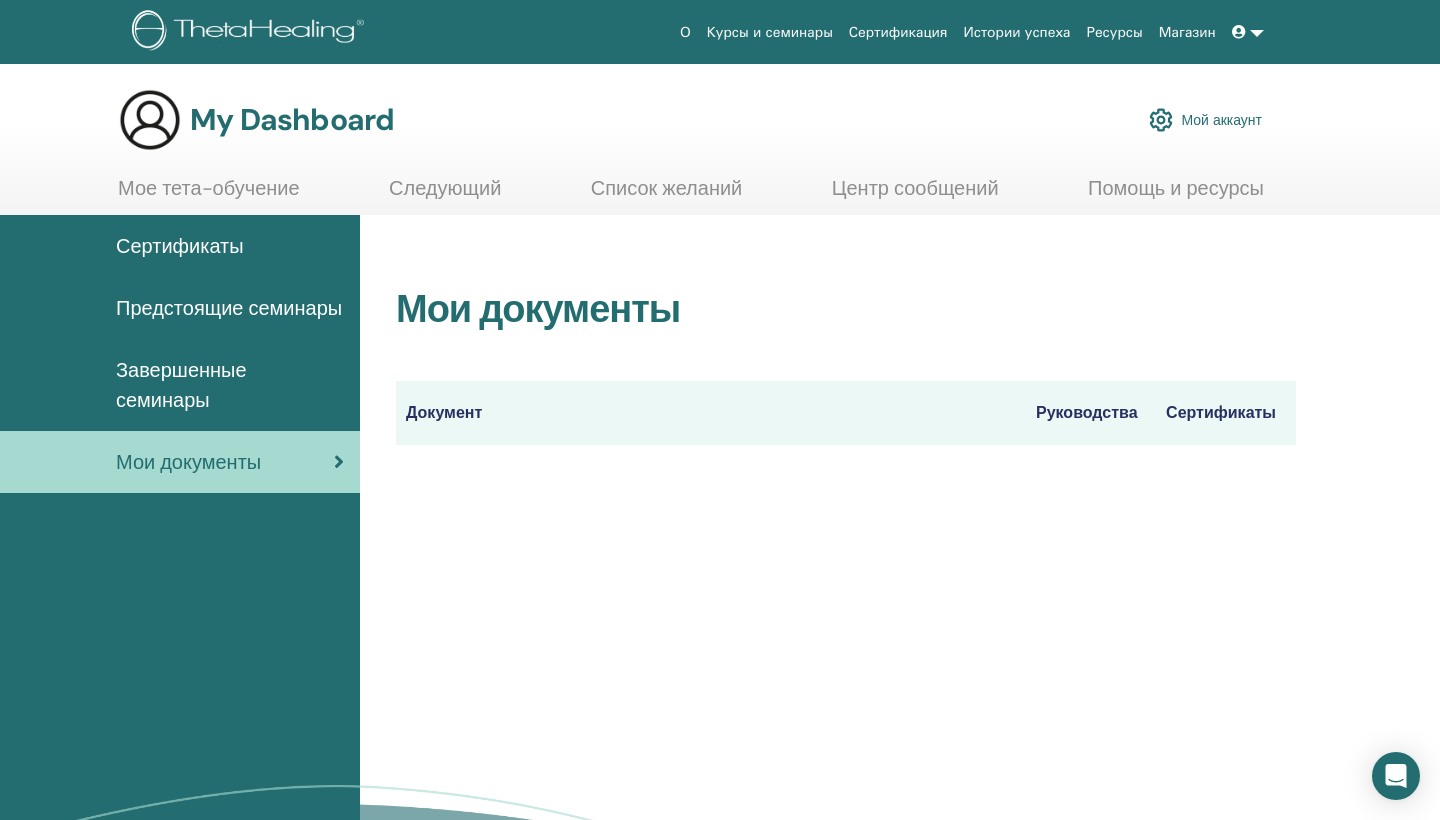 scroll, scrollTop: 0, scrollLeft: 0, axis: both 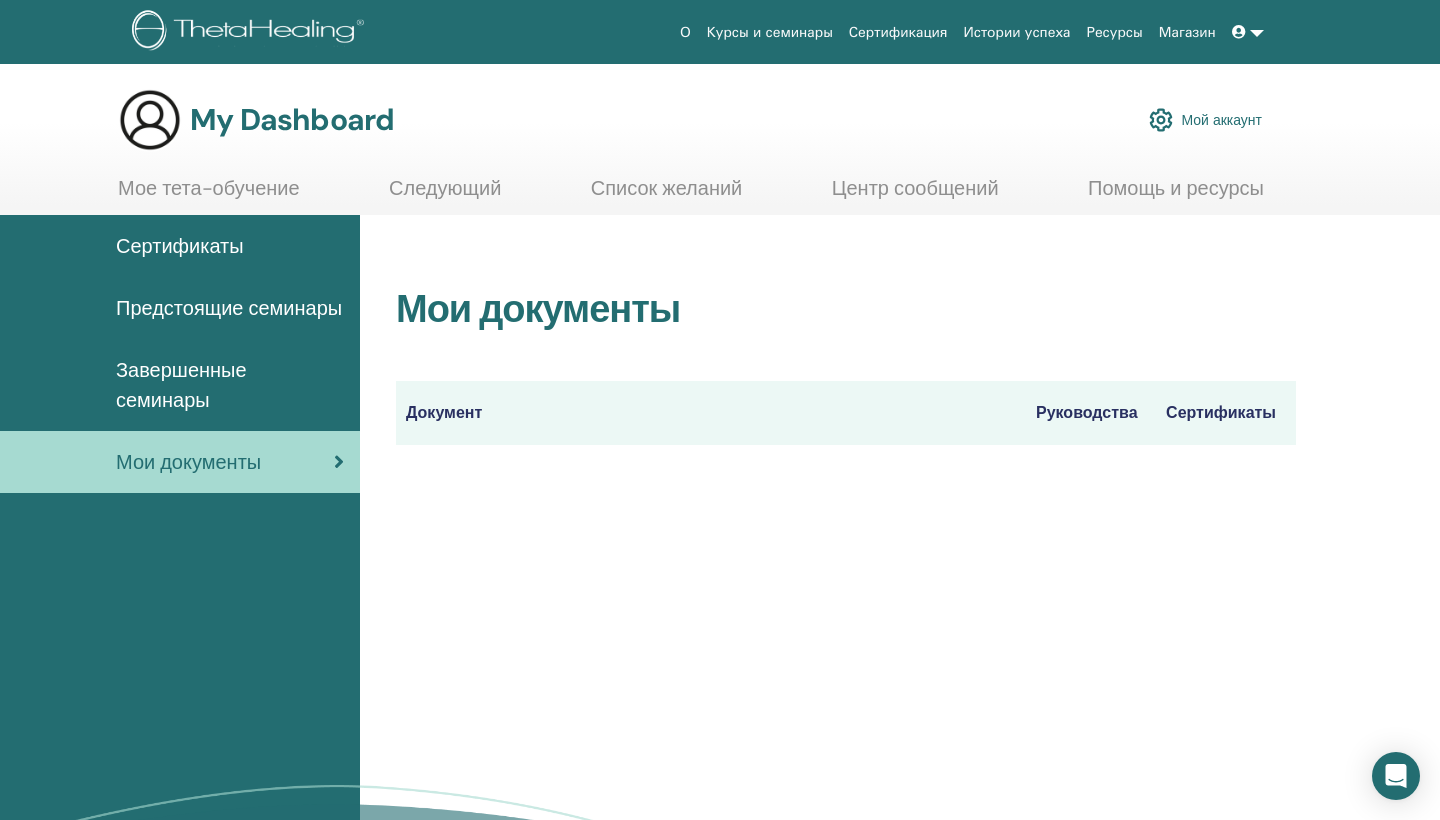 click on "Предстоящие семинары" at bounding box center [229, 308] 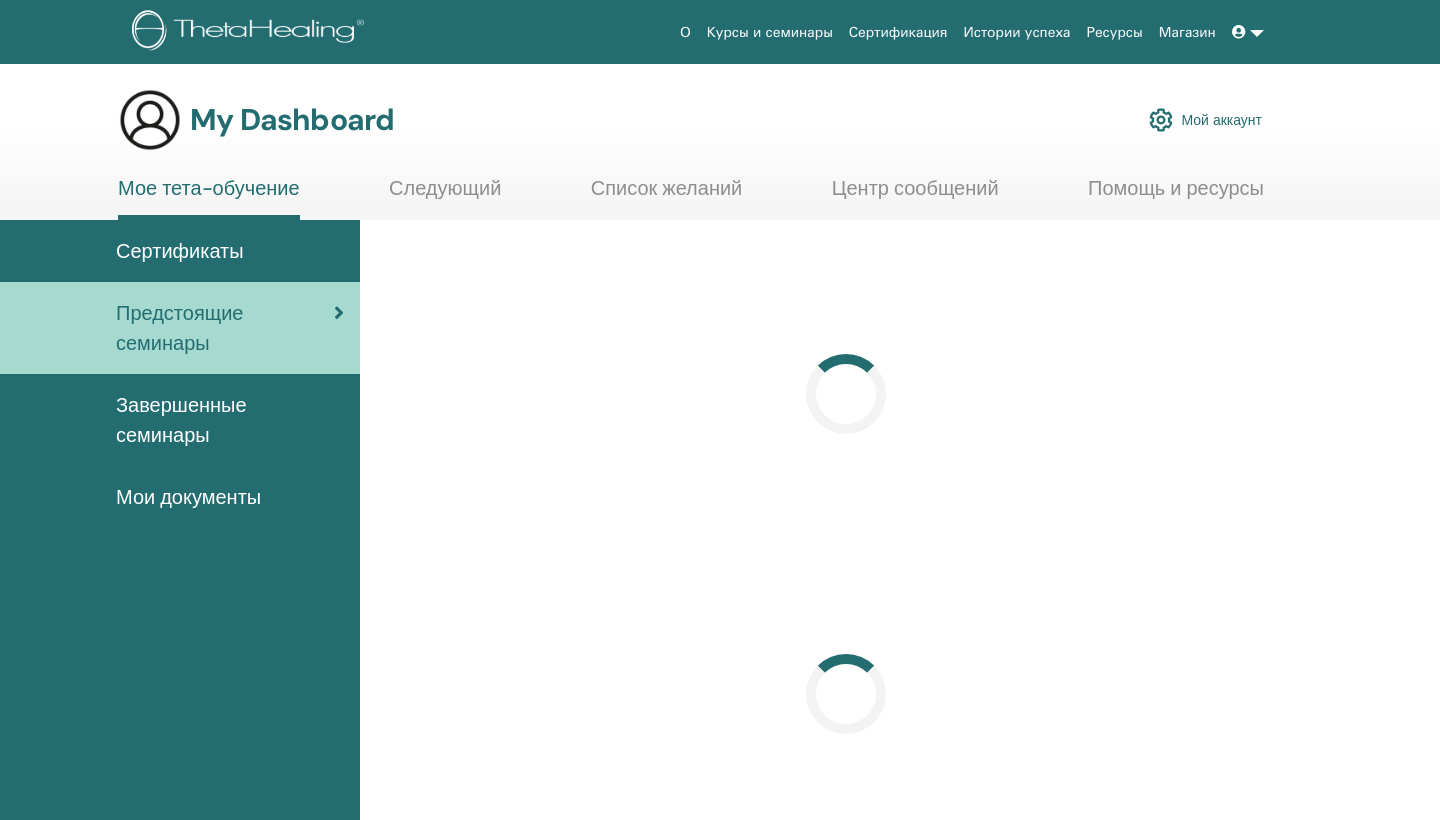 scroll, scrollTop: 0, scrollLeft: 0, axis: both 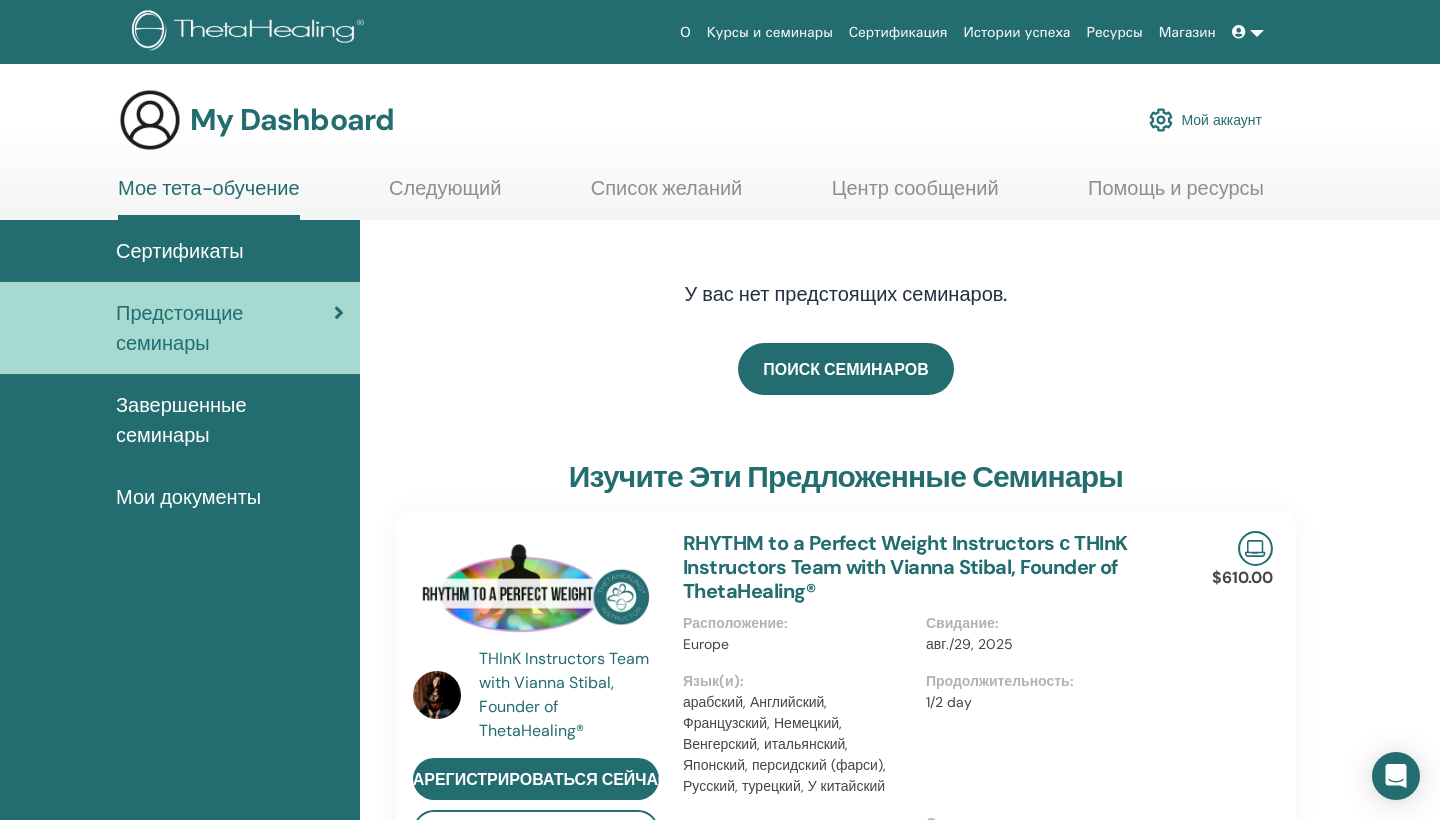 click on "Завершенные семинары" at bounding box center [230, 420] 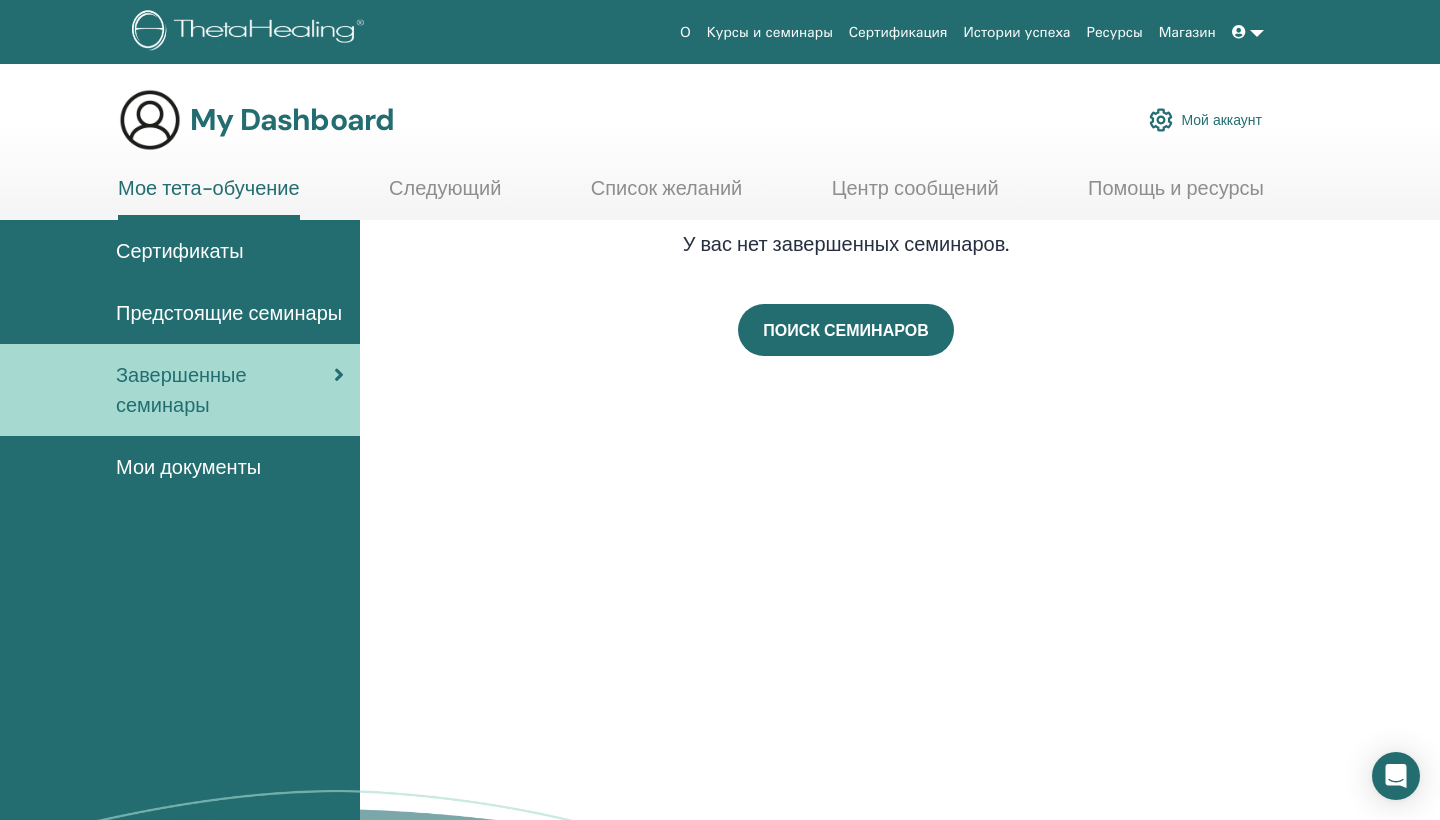 scroll, scrollTop: 0, scrollLeft: 0, axis: both 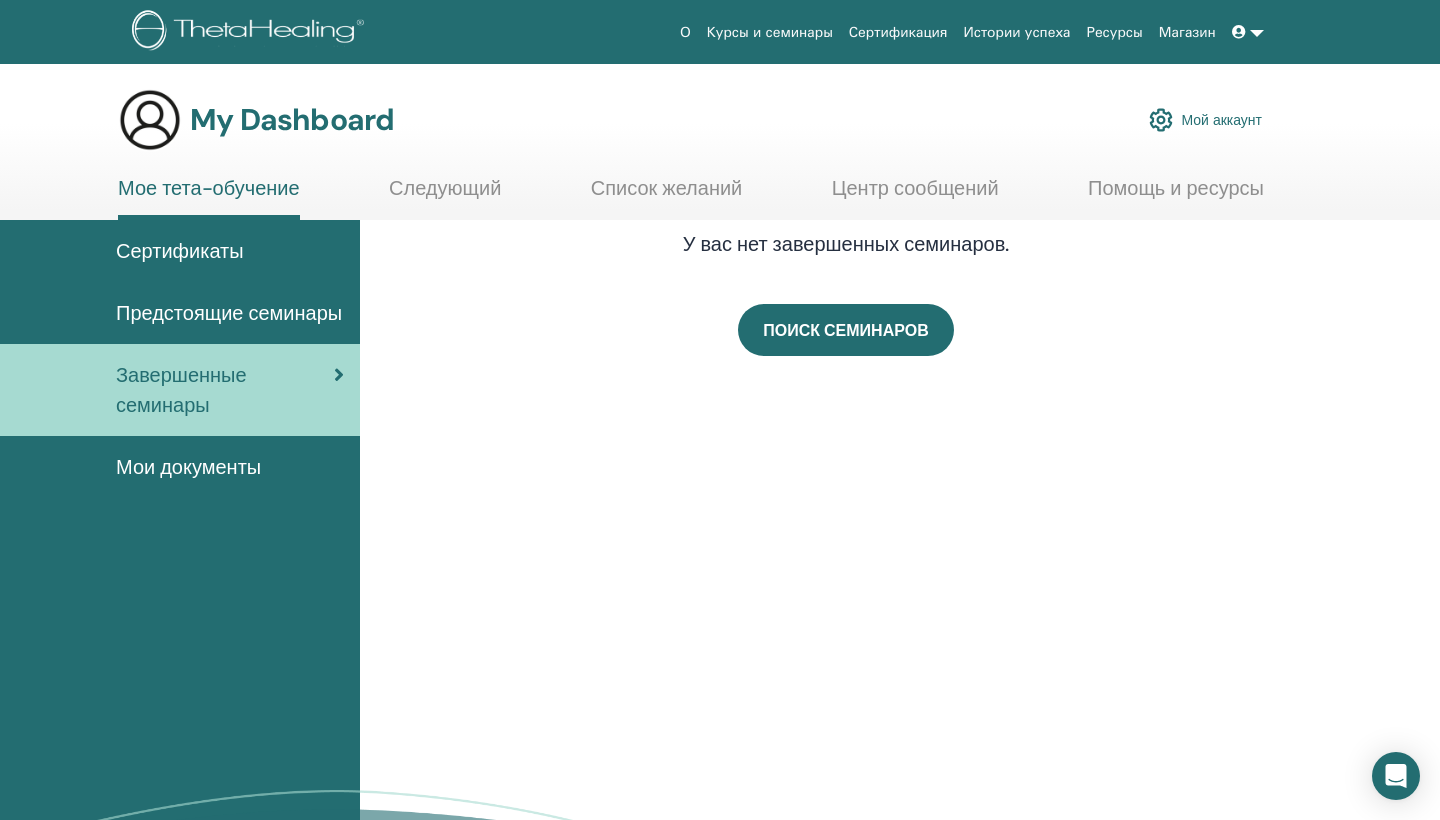 click at bounding box center [1239, 32] 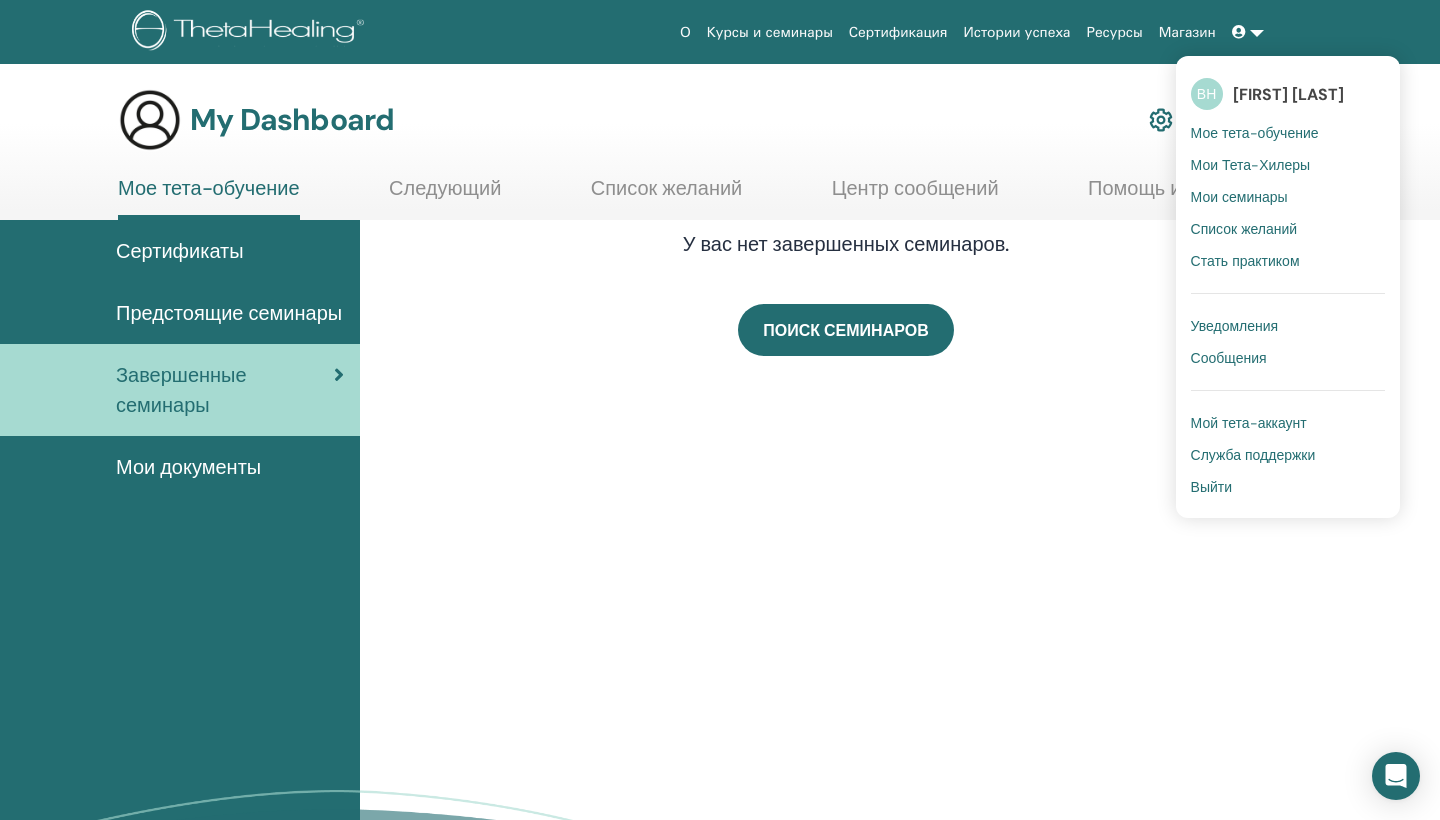 click on "У вас нет завершенных семинаров.
ПОИСК СЕМИНАРОВ" at bounding box center (900, 605) 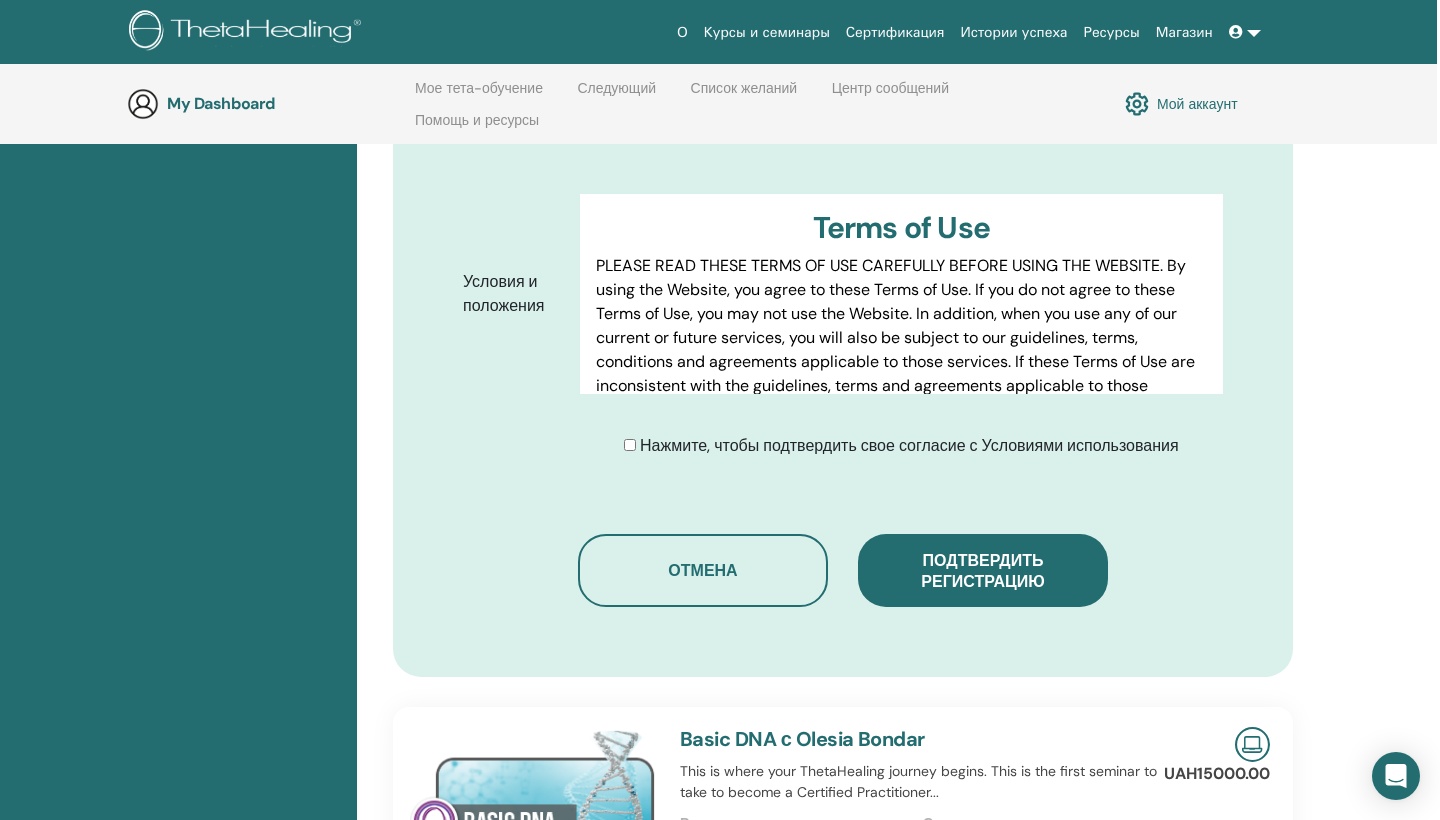 scroll, scrollTop: 971, scrollLeft: 4, axis: both 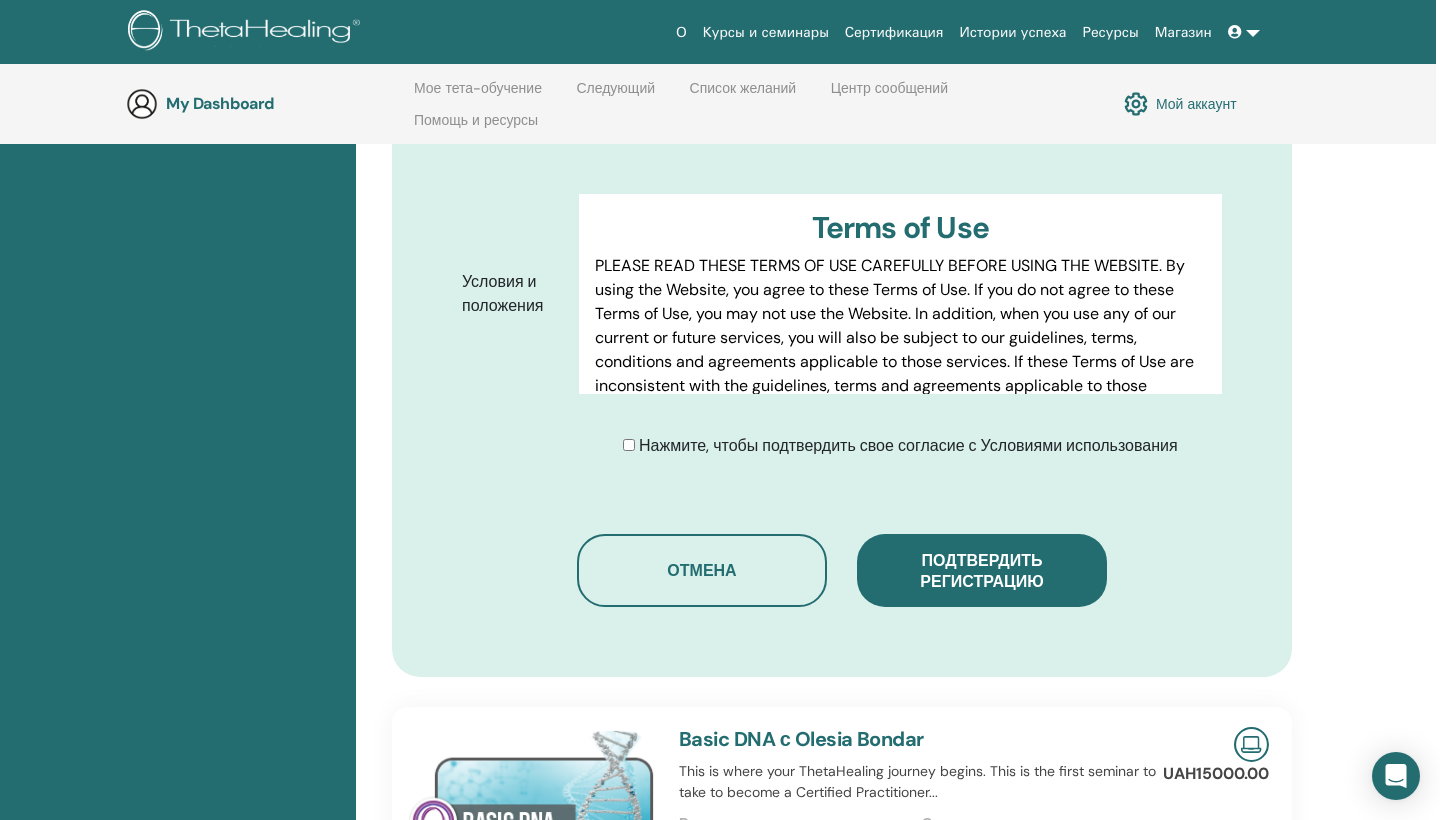 click on "Нажмите, чтобы подтвердить свое согласие с Условиями использования" at bounding box center [908, 445] 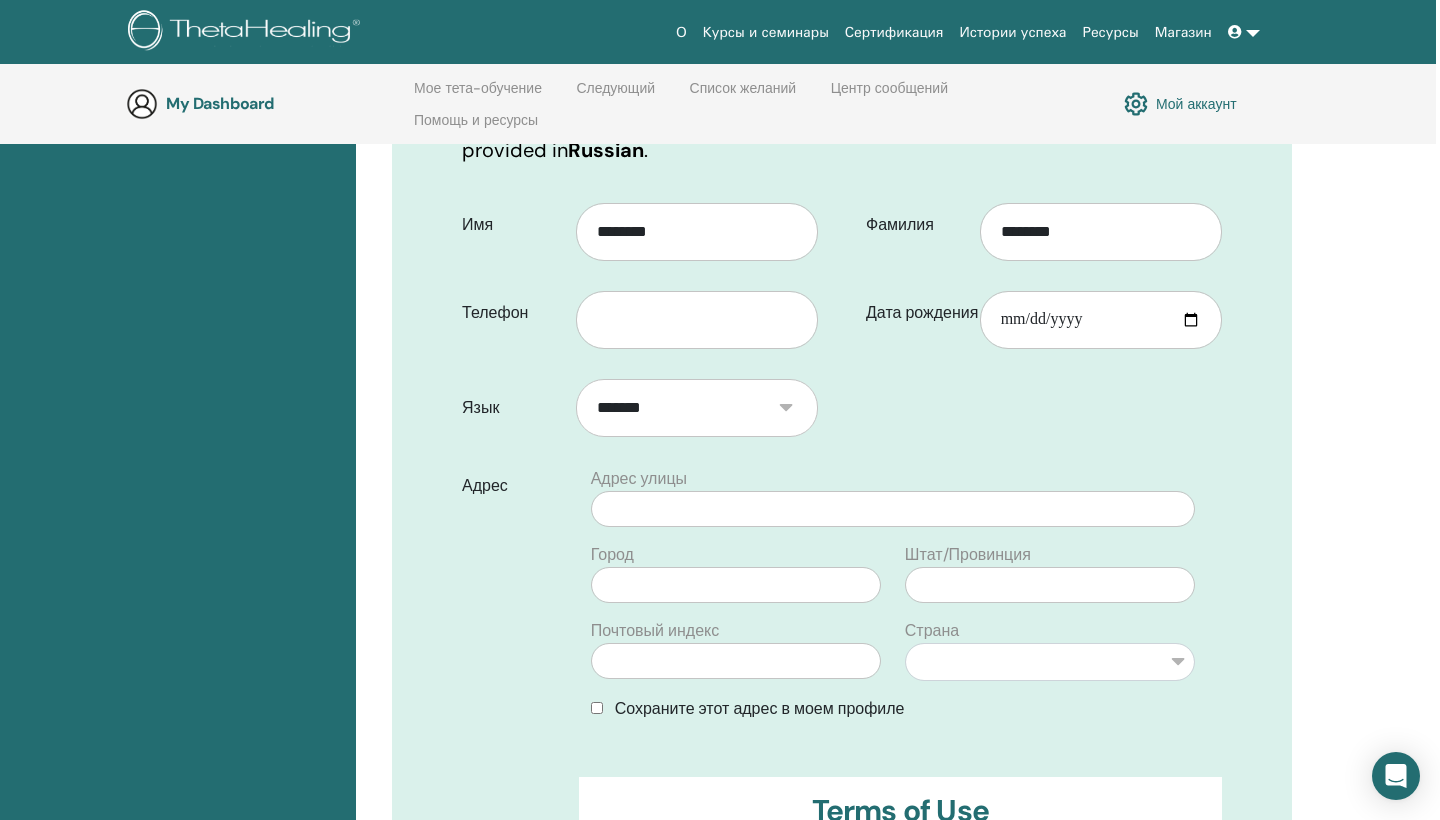 scroll, scrollTop: 340, scrollLeft: 4, axis: both 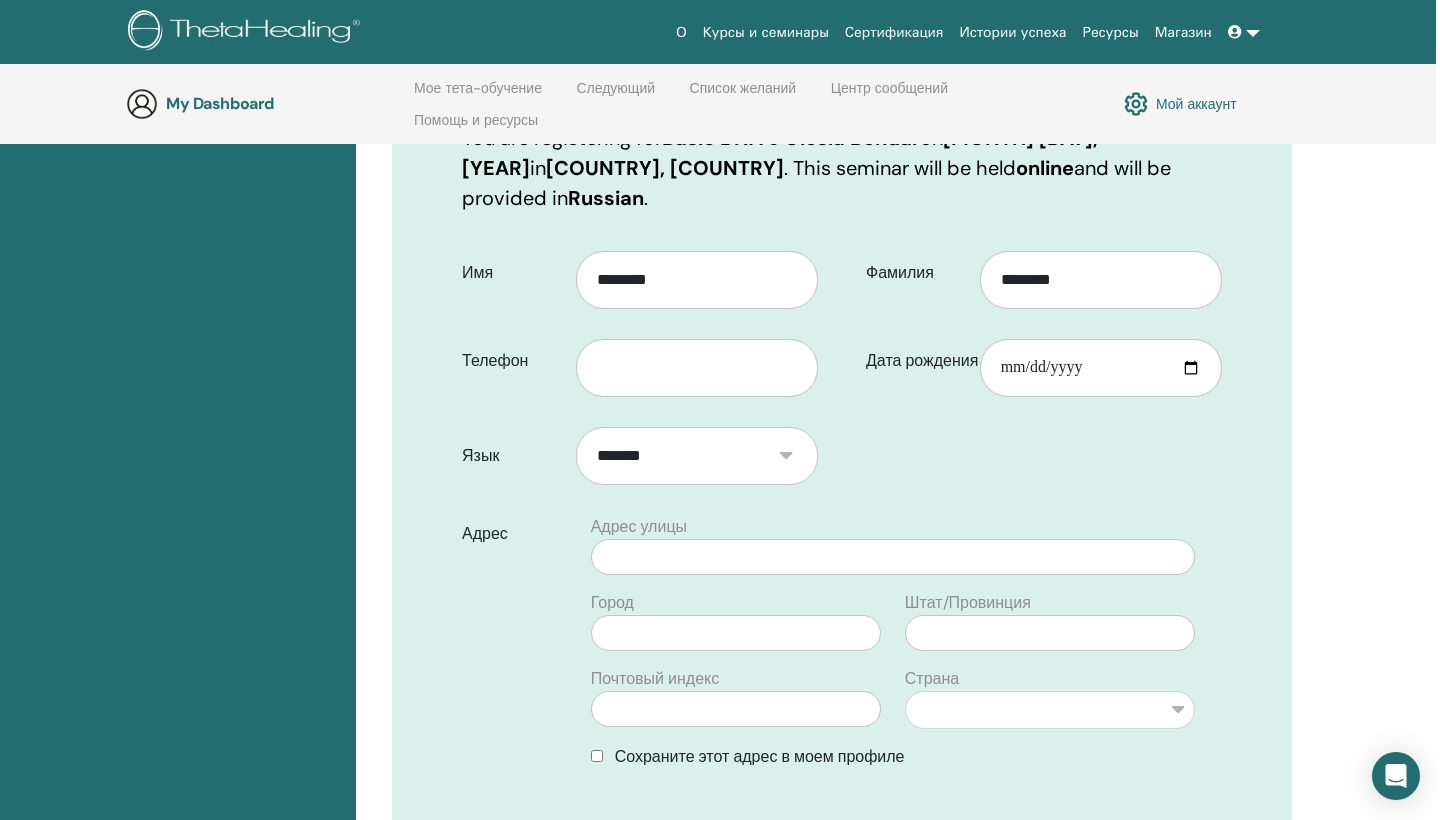 click on "Имя
********
Телефон" at bounding box center (644, 325) 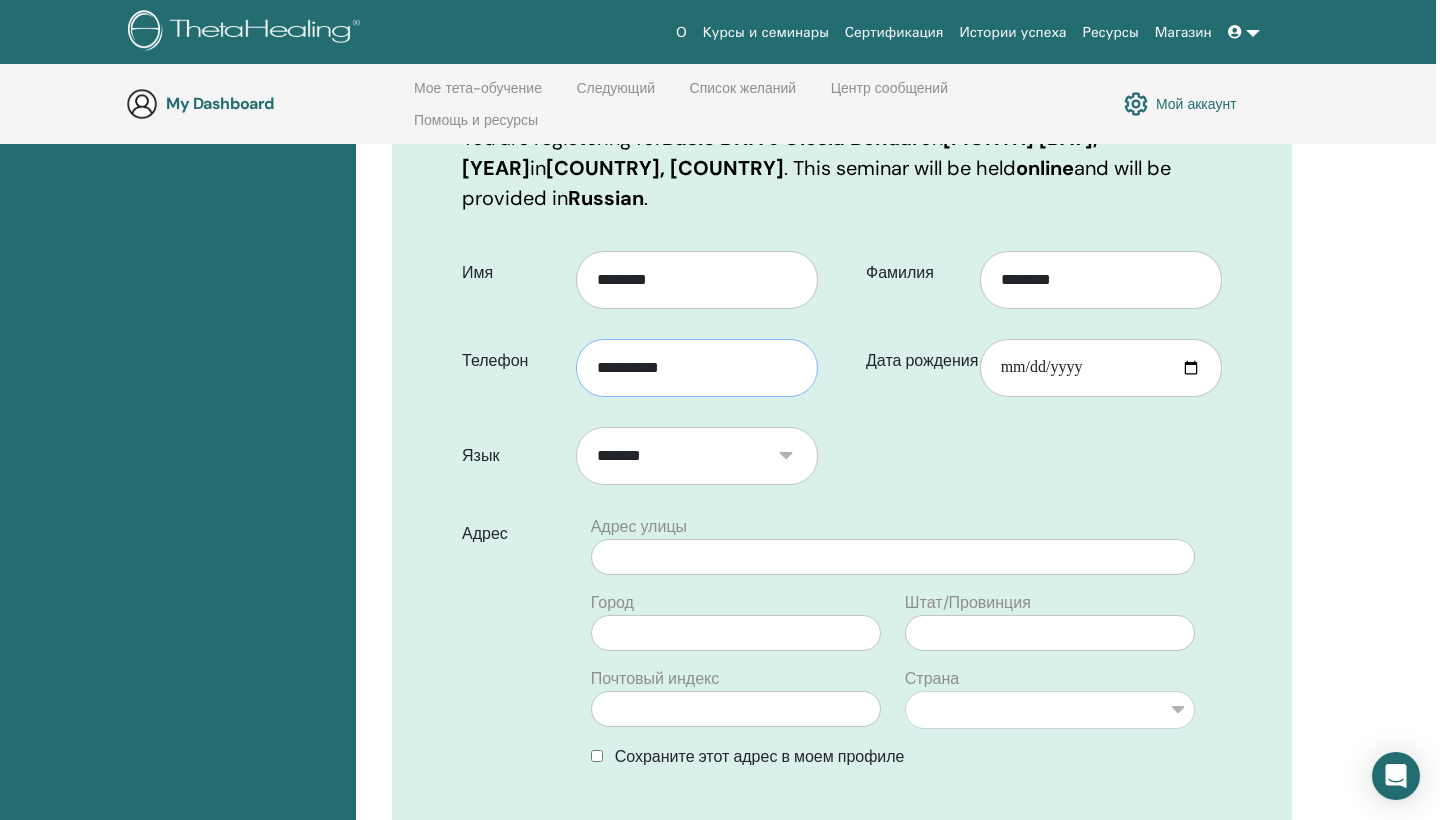 type on "**********" 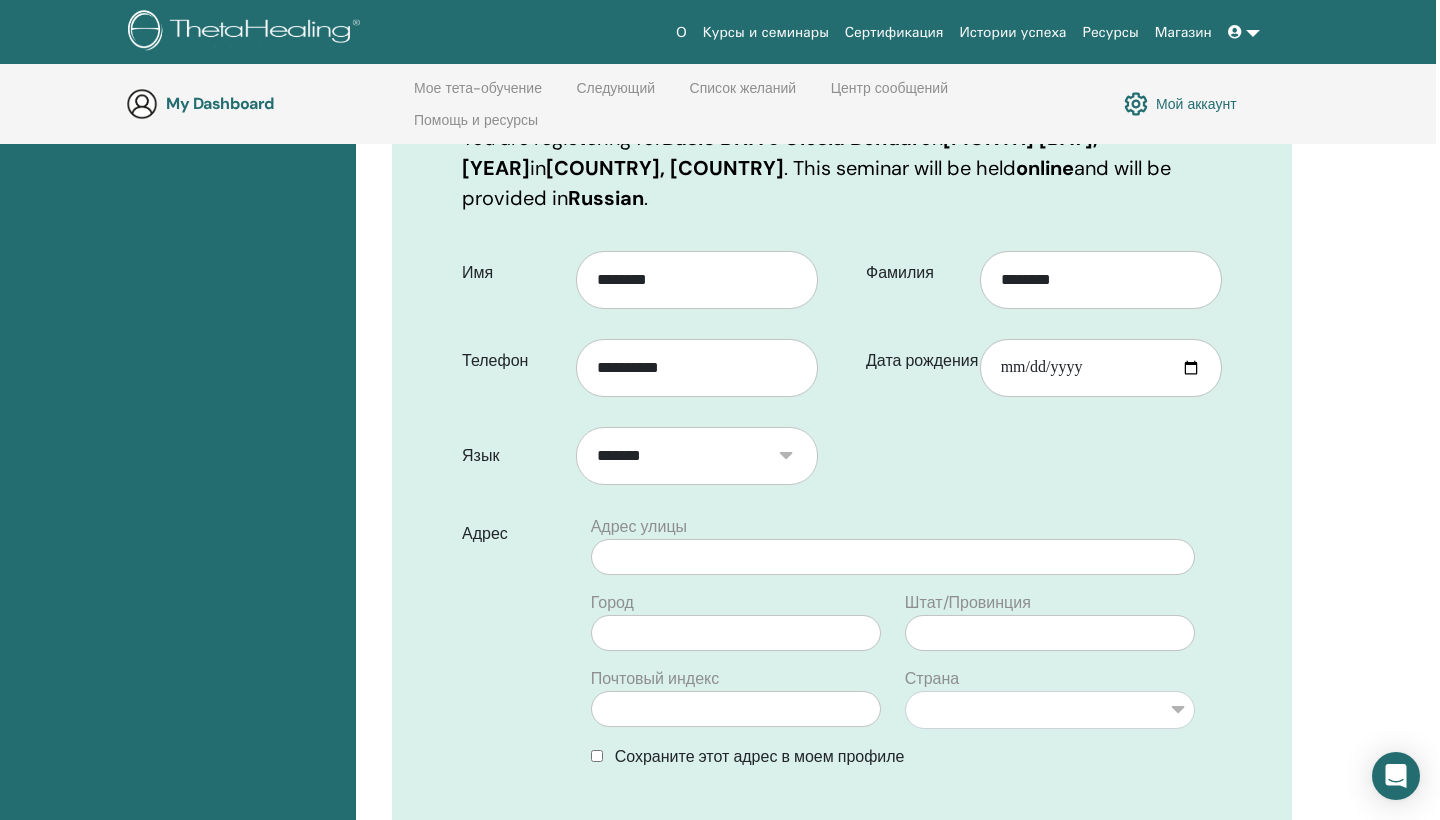 click on "Язык
*******" at bounding box center [644, 464] 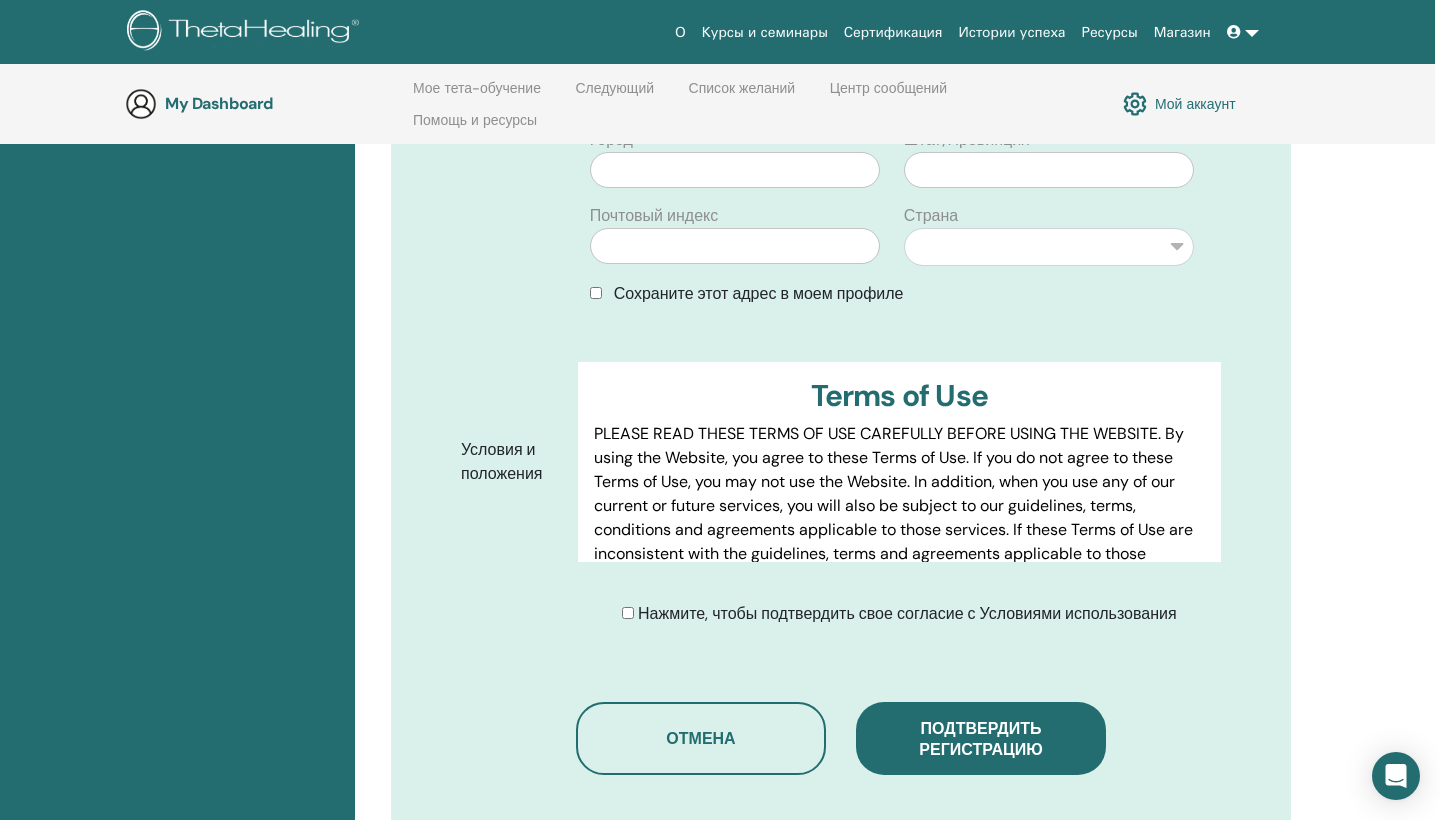 scroll, scrollTop: 803, scrollLeft: 6, axis: both 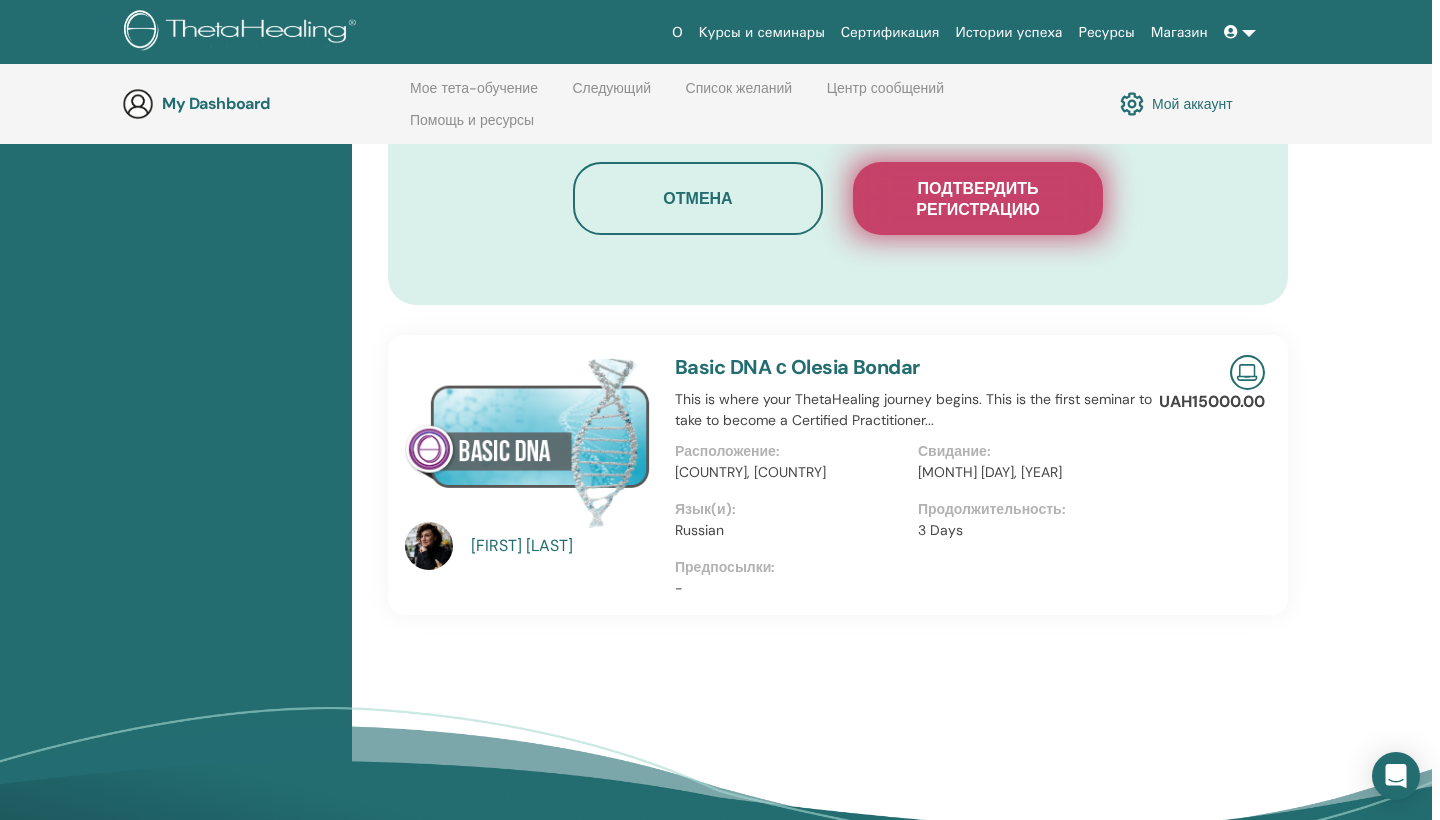 click on "Подтвердить регистрацию" at bounding box center [978, 199] 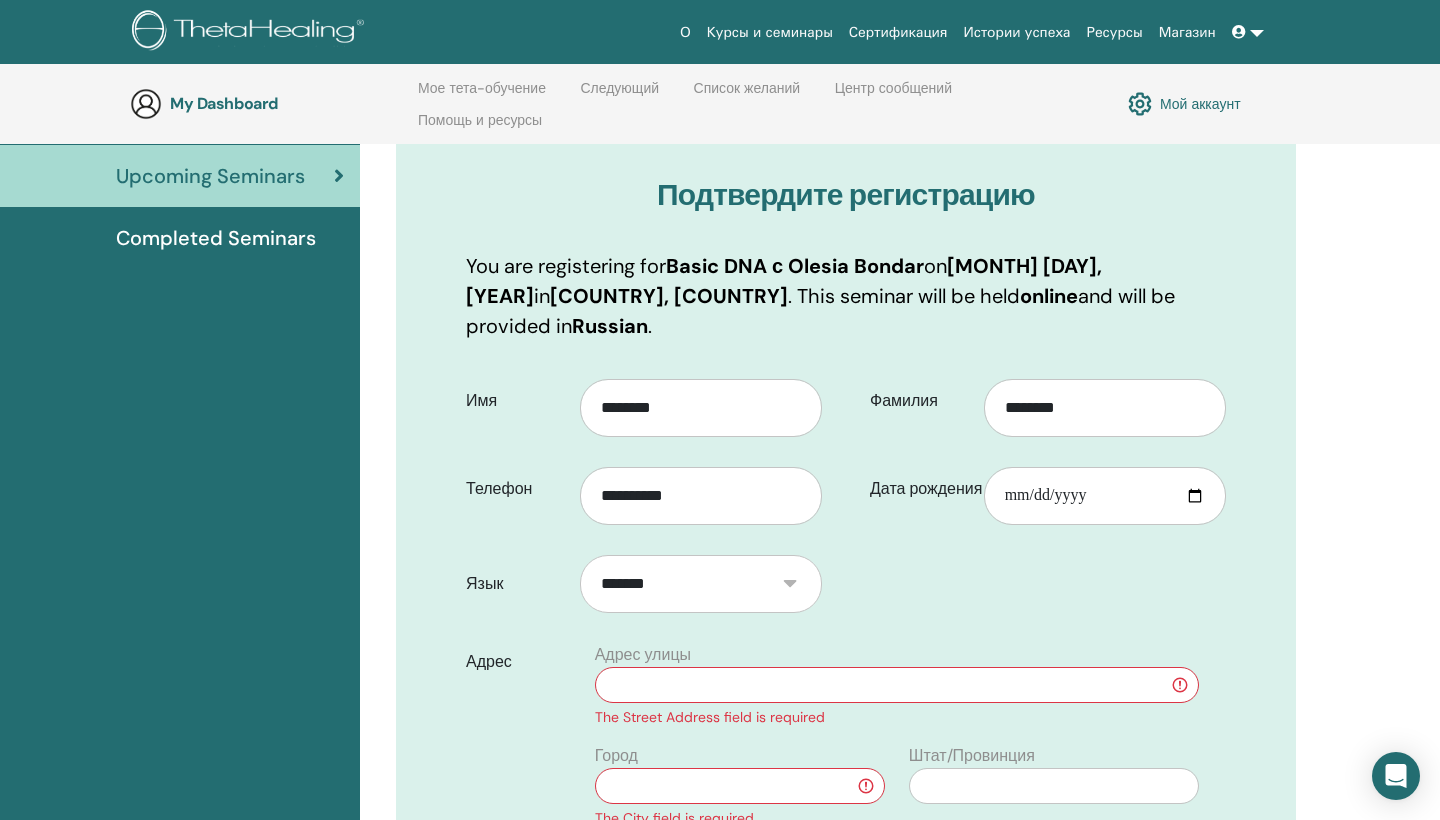 scroll, scrollTop: 497, scrollLeft: 0, axis: vertical 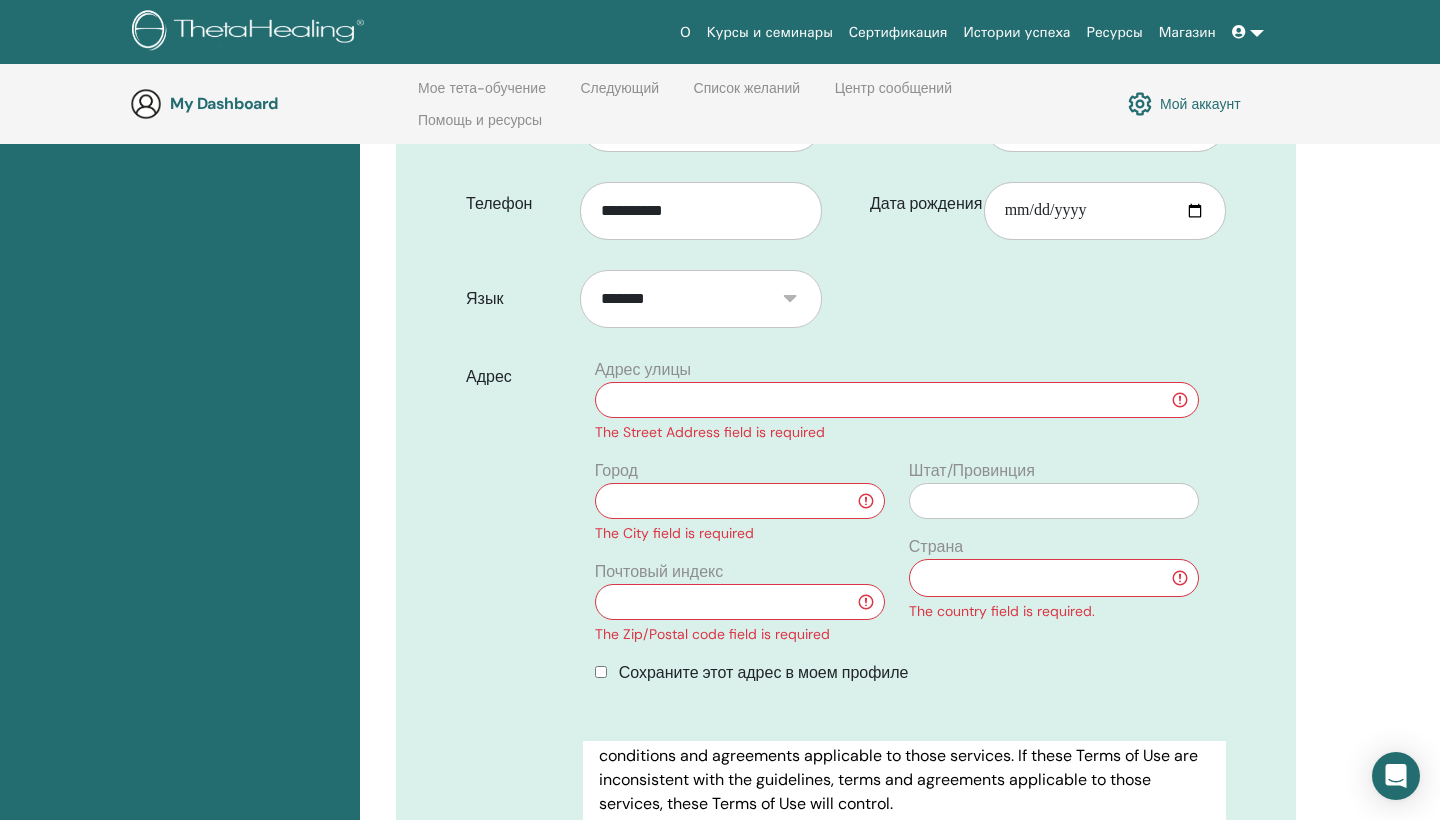 click on "Адрес улицы
The Street Address field is required" at bounding box center (897, 400) 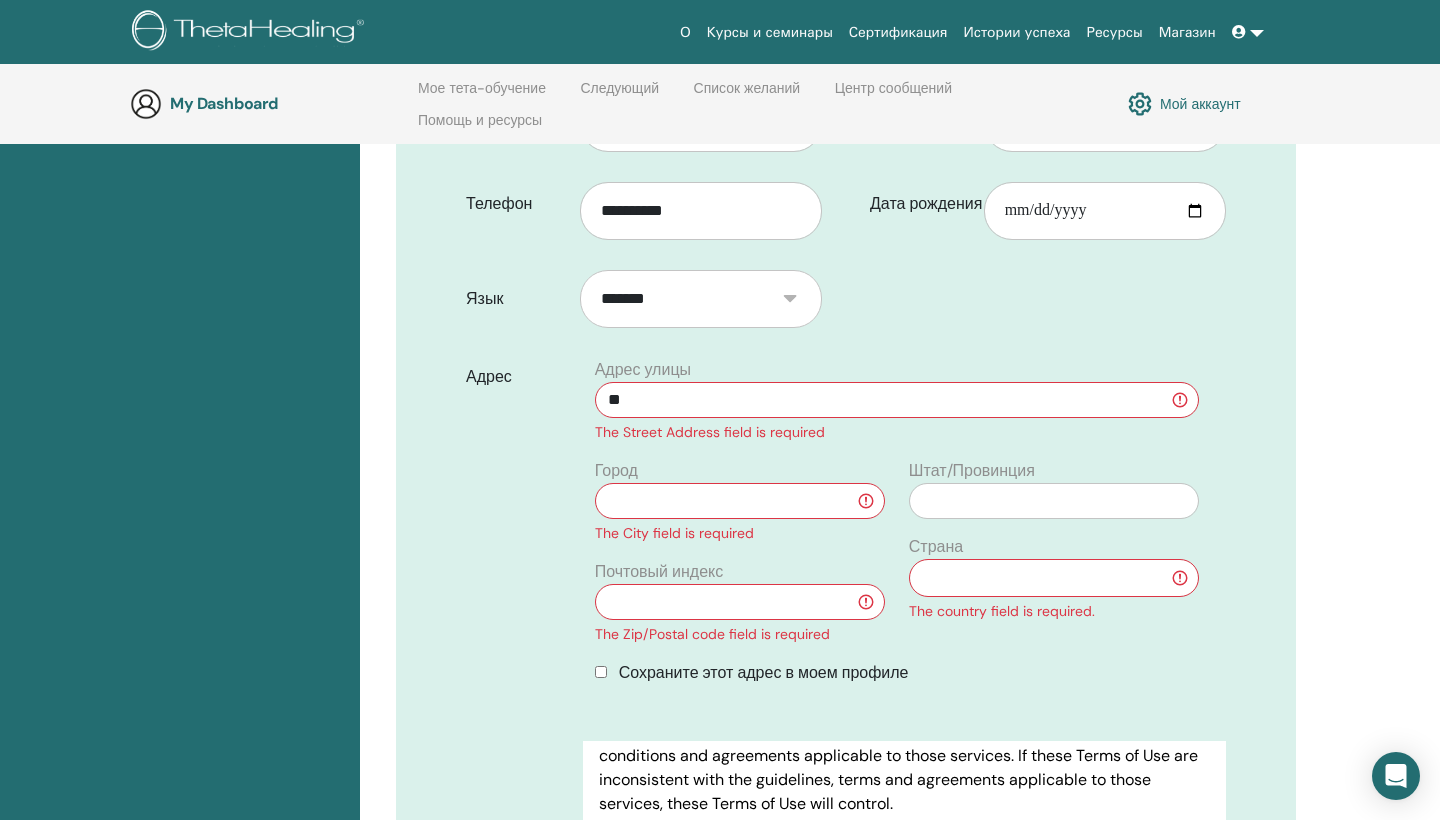 type on "*" 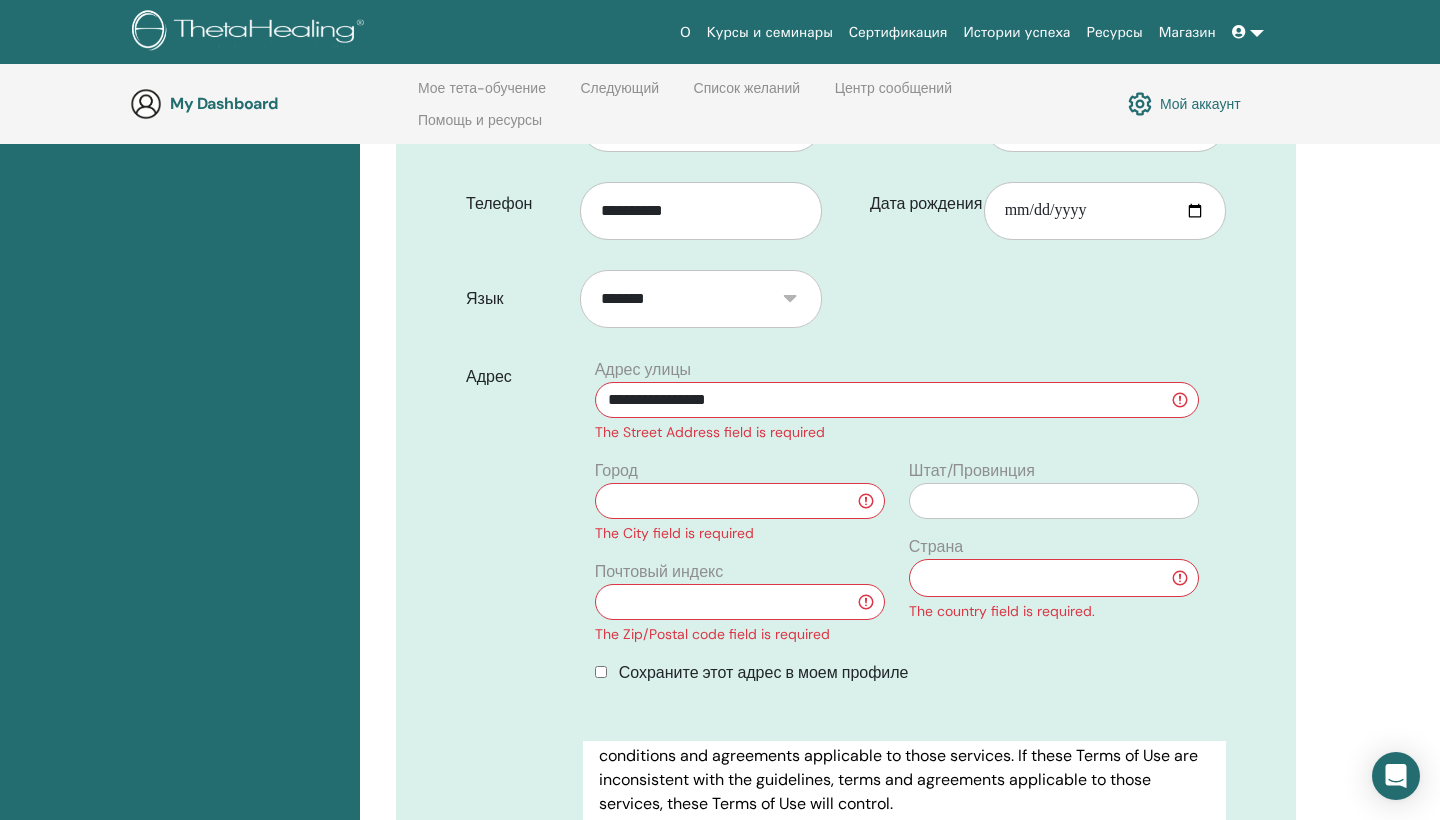 type on "**********" 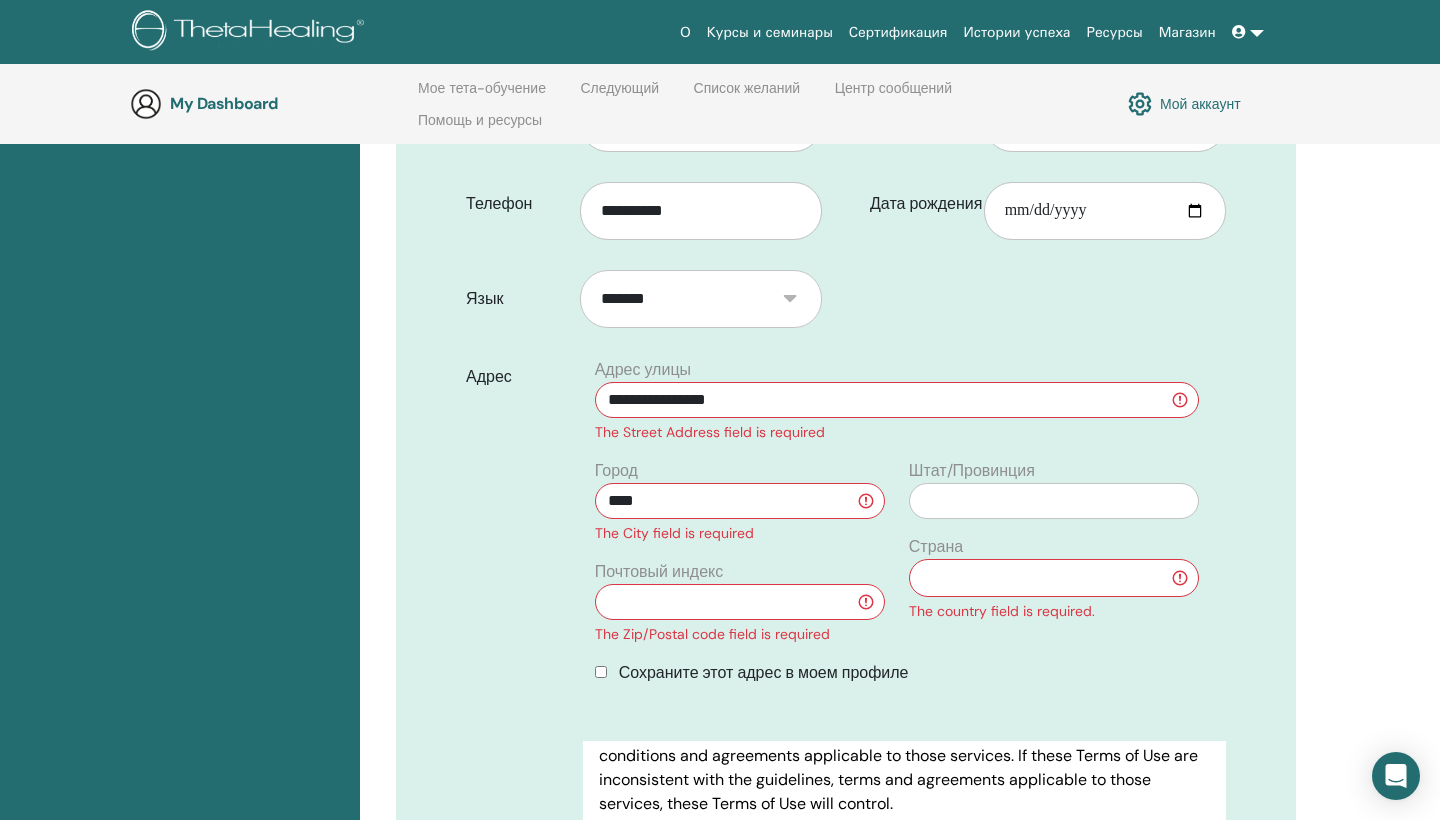 type on "****" 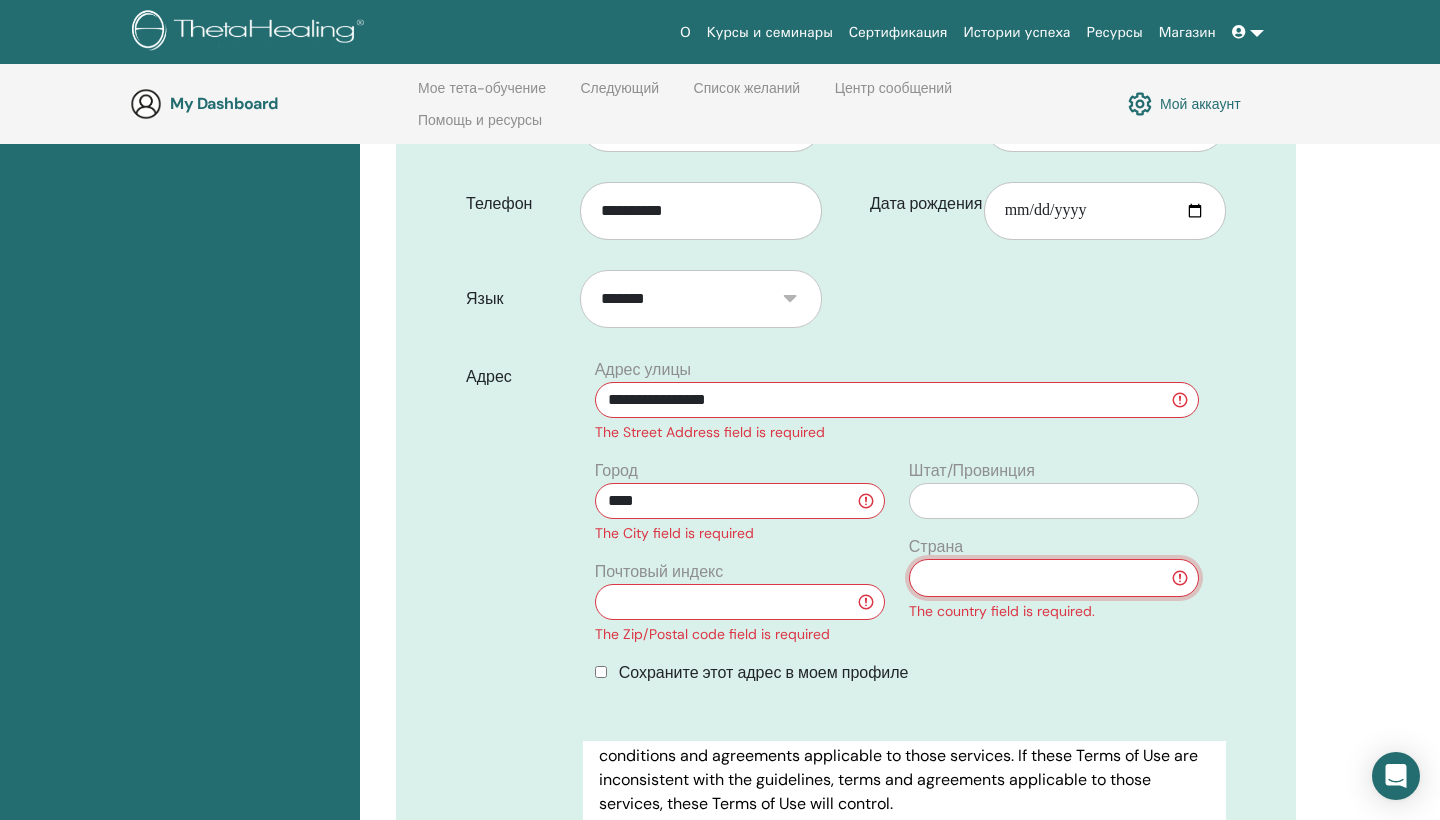 select on "***" 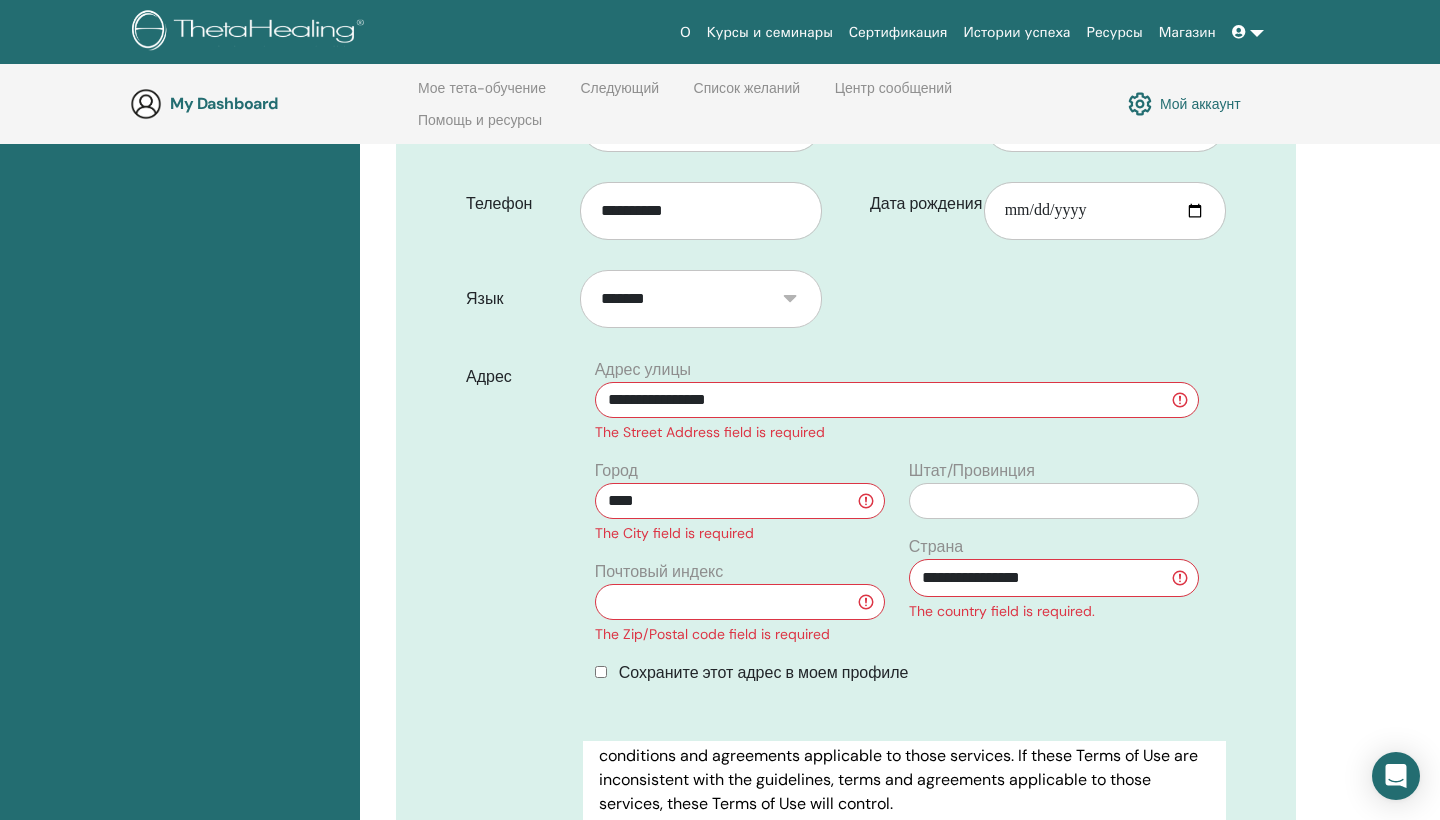 click on "****" at bounding box center [740, 501] 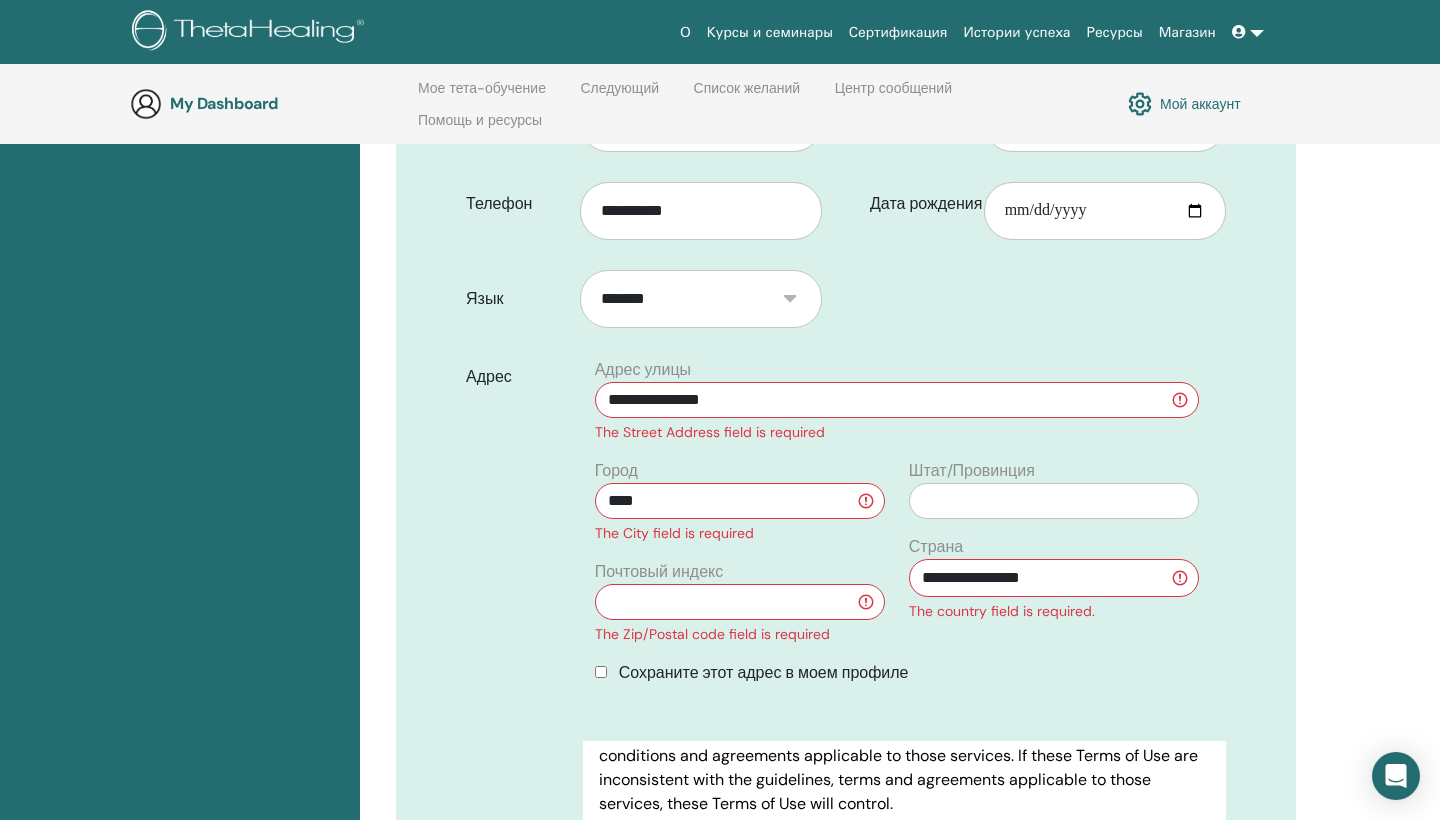 type on "**********" 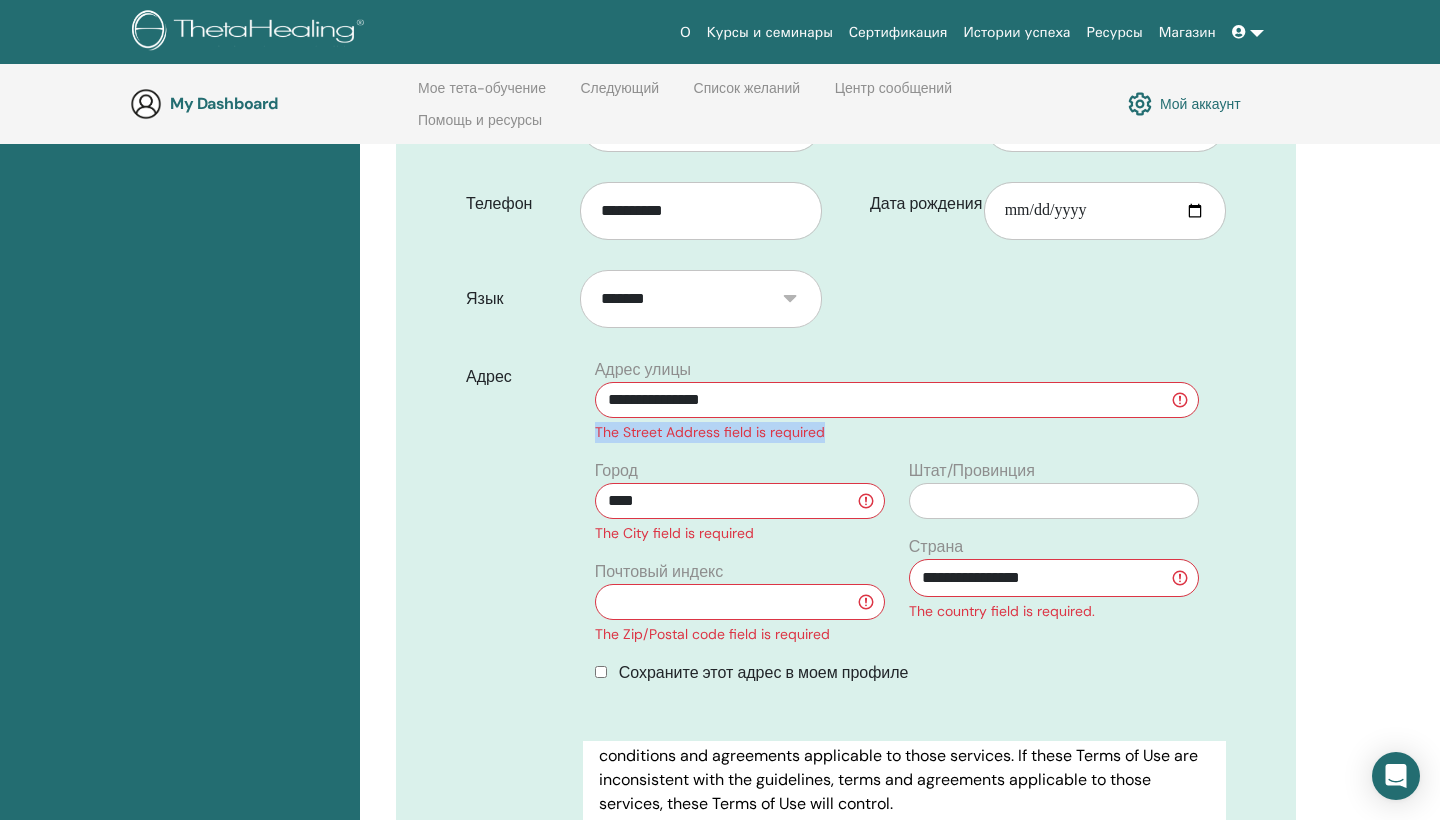 drag, startPoint x: 866, startPoint y: 407, endPoint x: 594, endPoint y: 409, distance: 272.00735 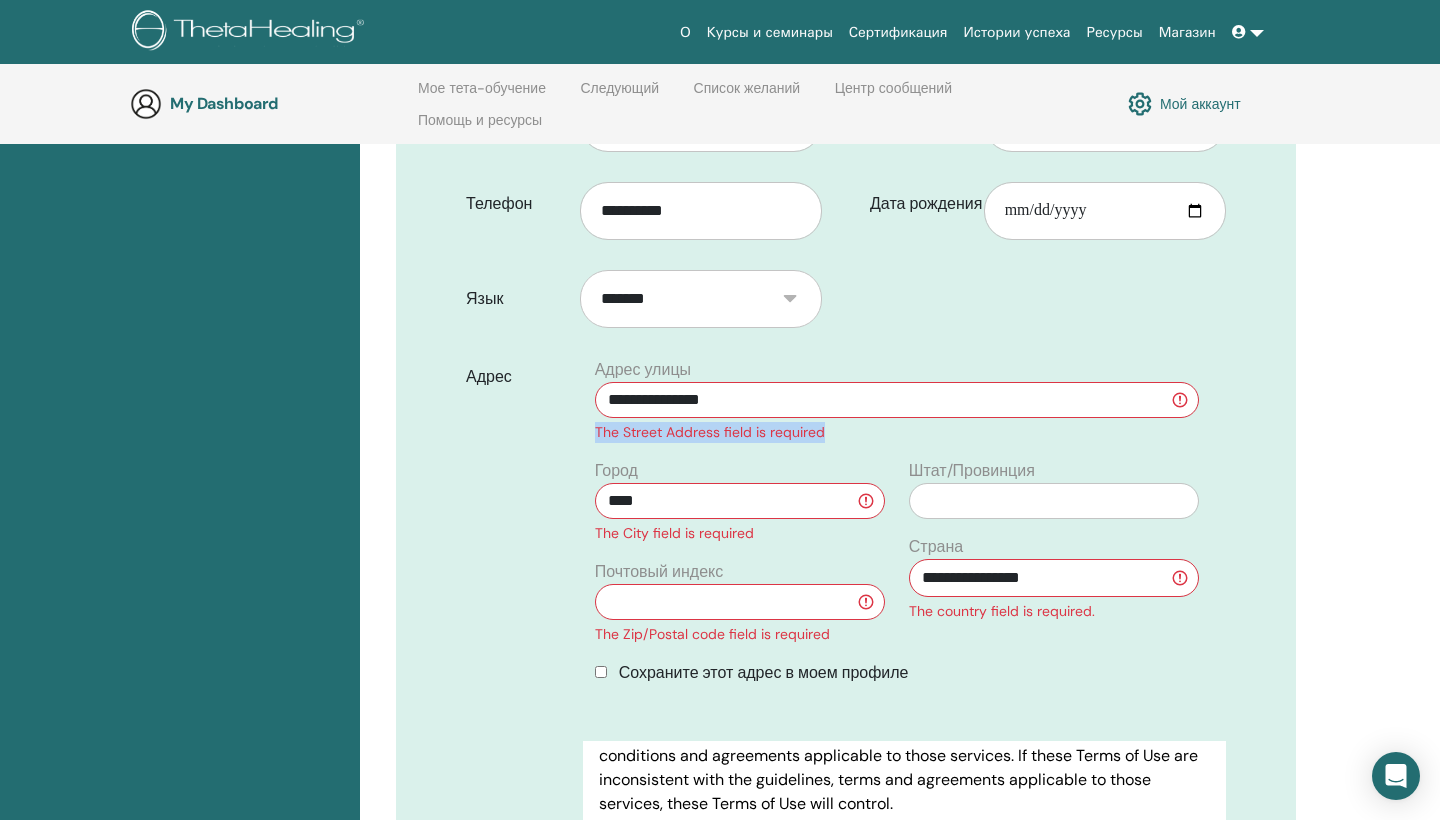 click on "The Street Address field is required" at bounding box center [897, 432] 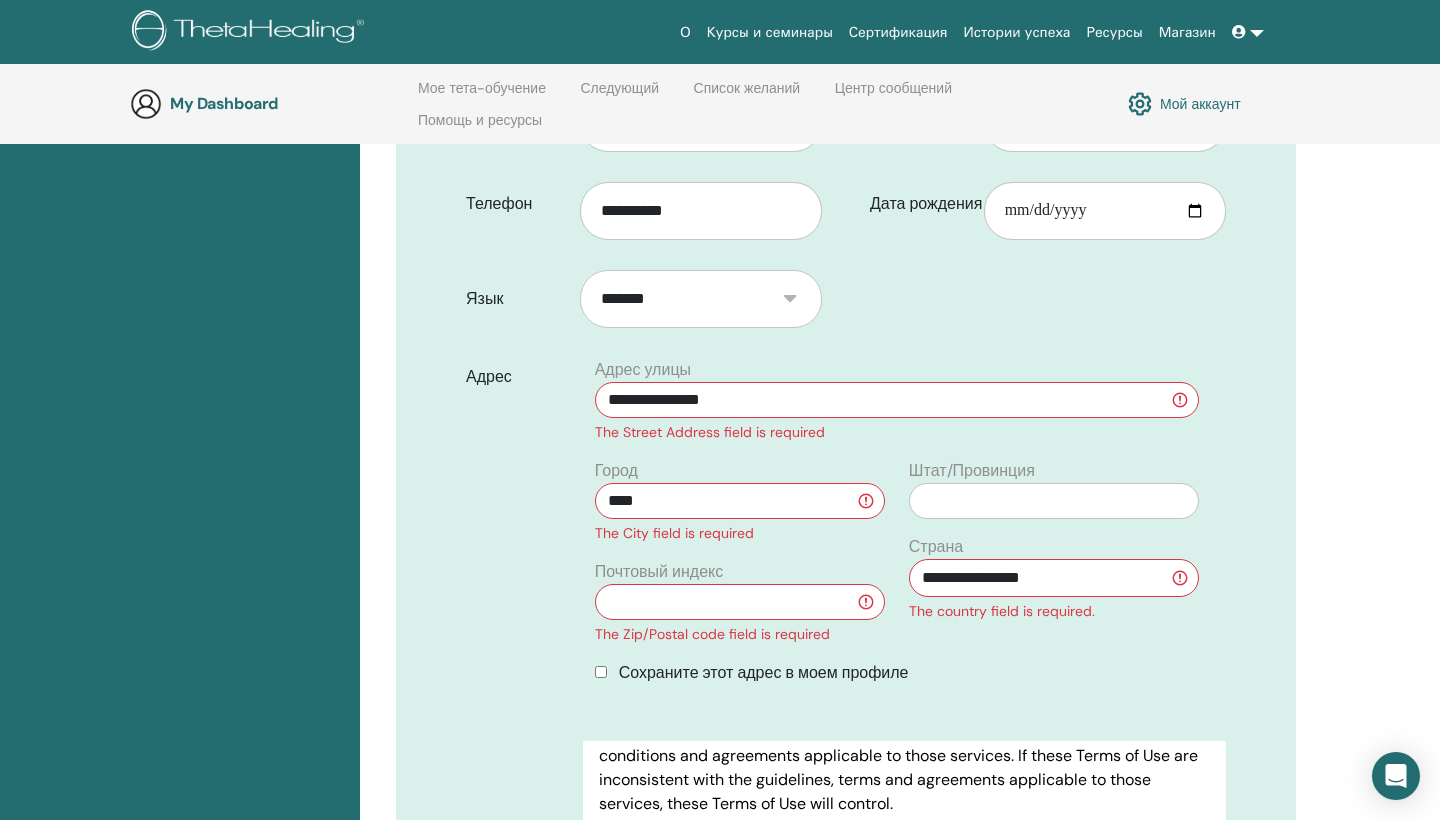 click on "**********" at bounding box center (897, 400) 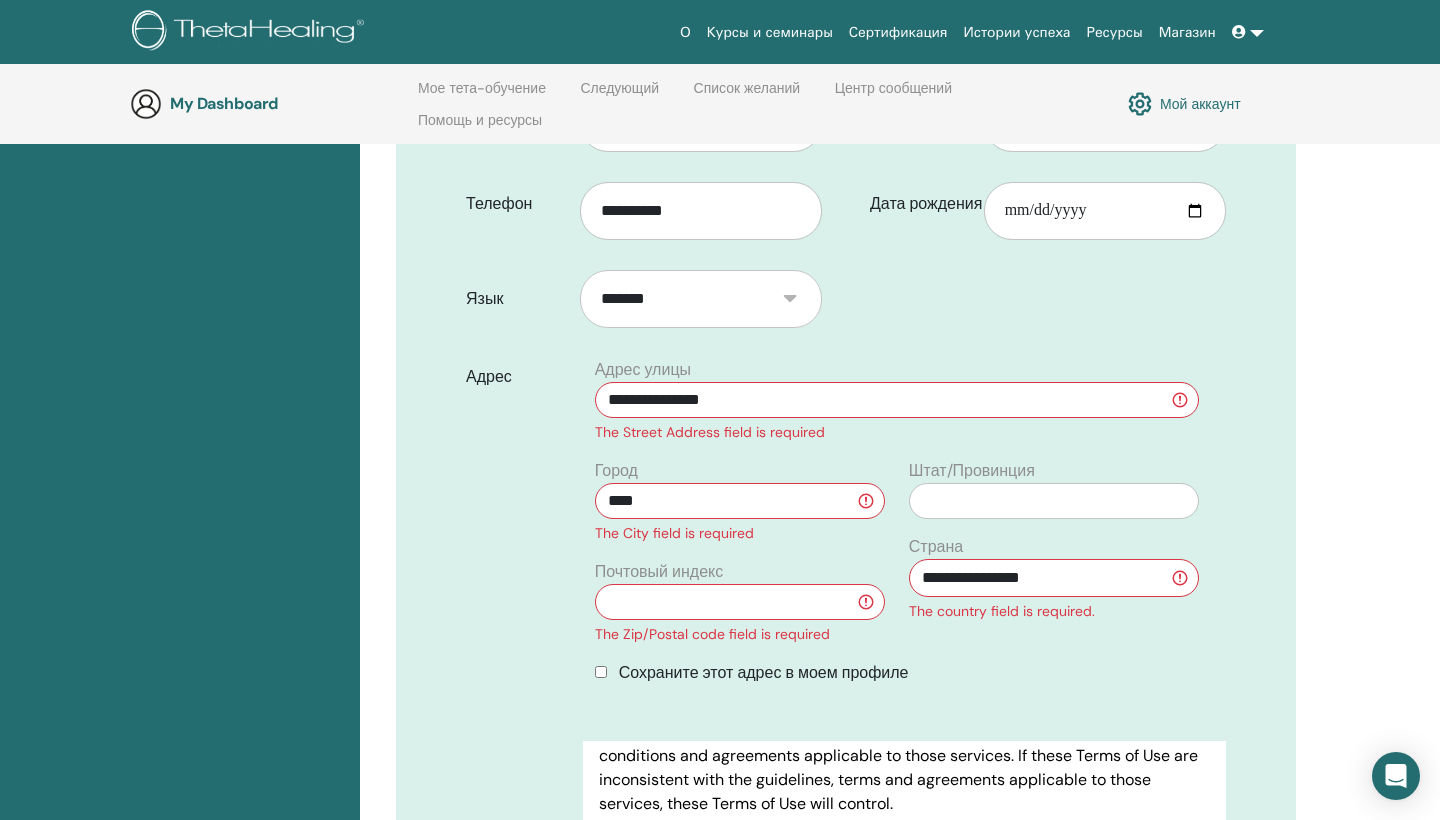 click on "****" at bounding box center [740, 501] 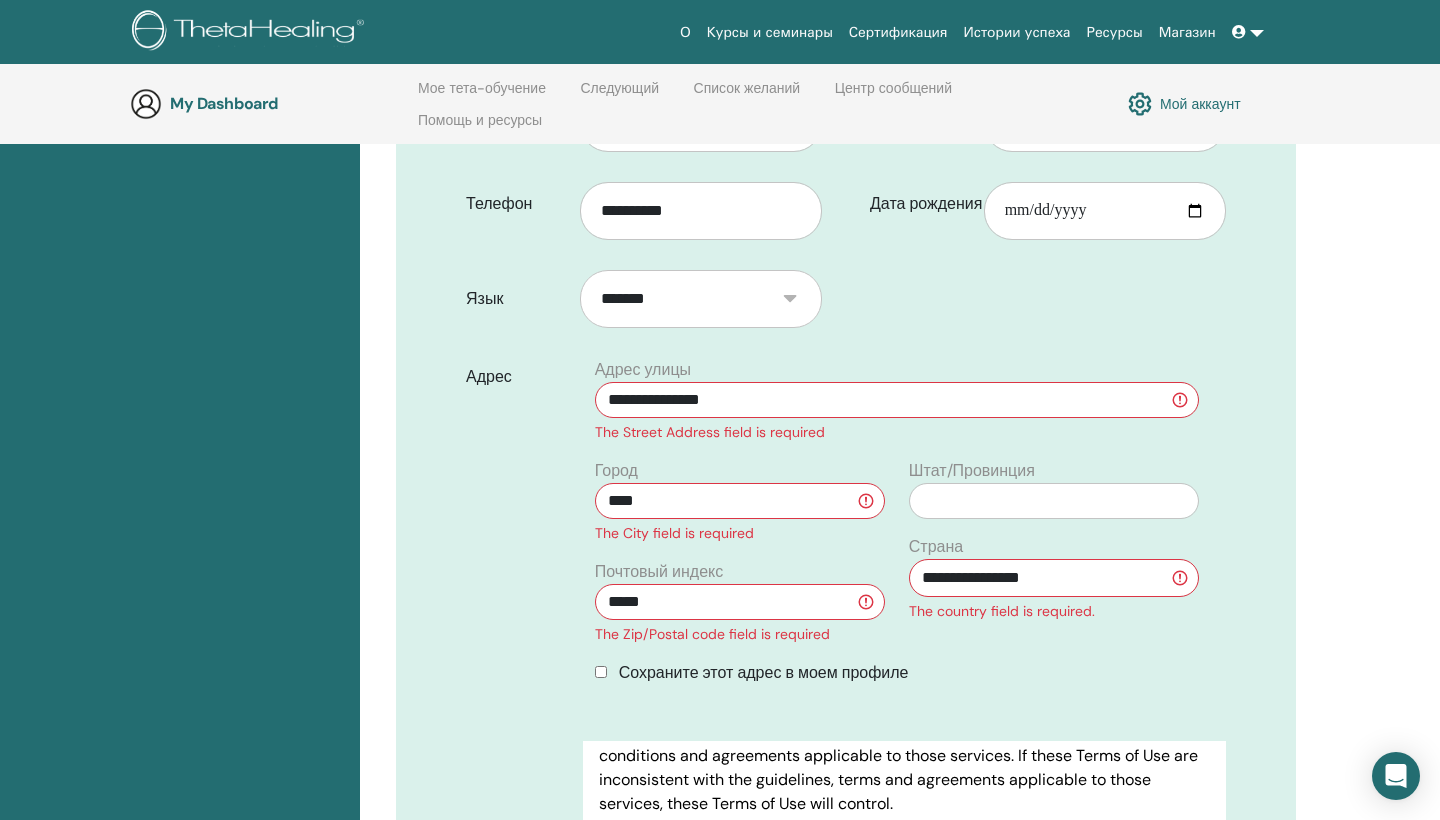 type on "*****" 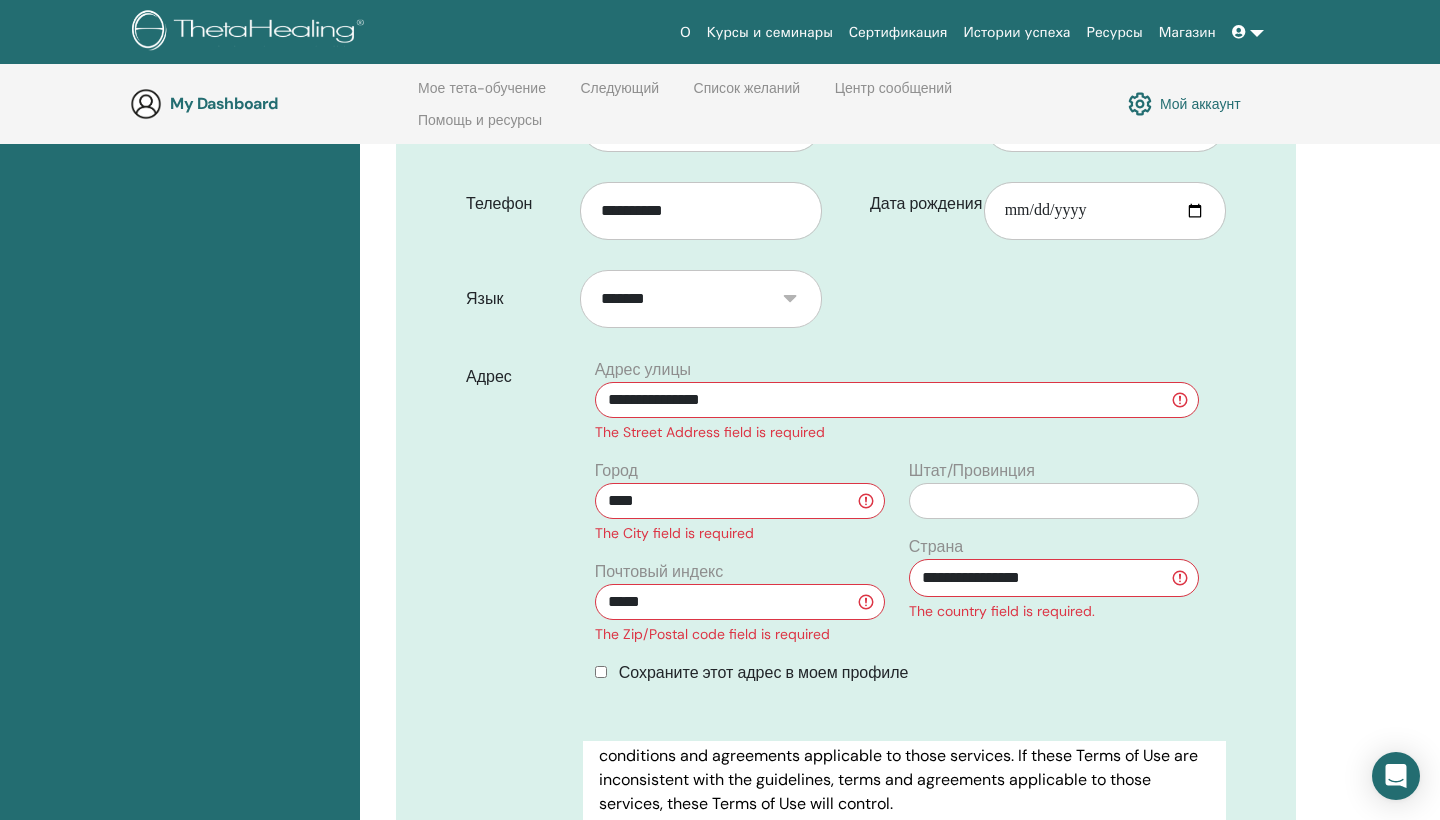 click on "О
Курсы и семинары
Сертификация
Истории успеха
Ресурсы
Магазин
ВН Вікторія Новікова Мое тета-обучение Мои Тета-Хилеры Мои семинары Список желаний Стать практиком Уведомления Сообщения Мой тета-аккаунт Служба поддержки Выйти" at bounding box center [720, 32] 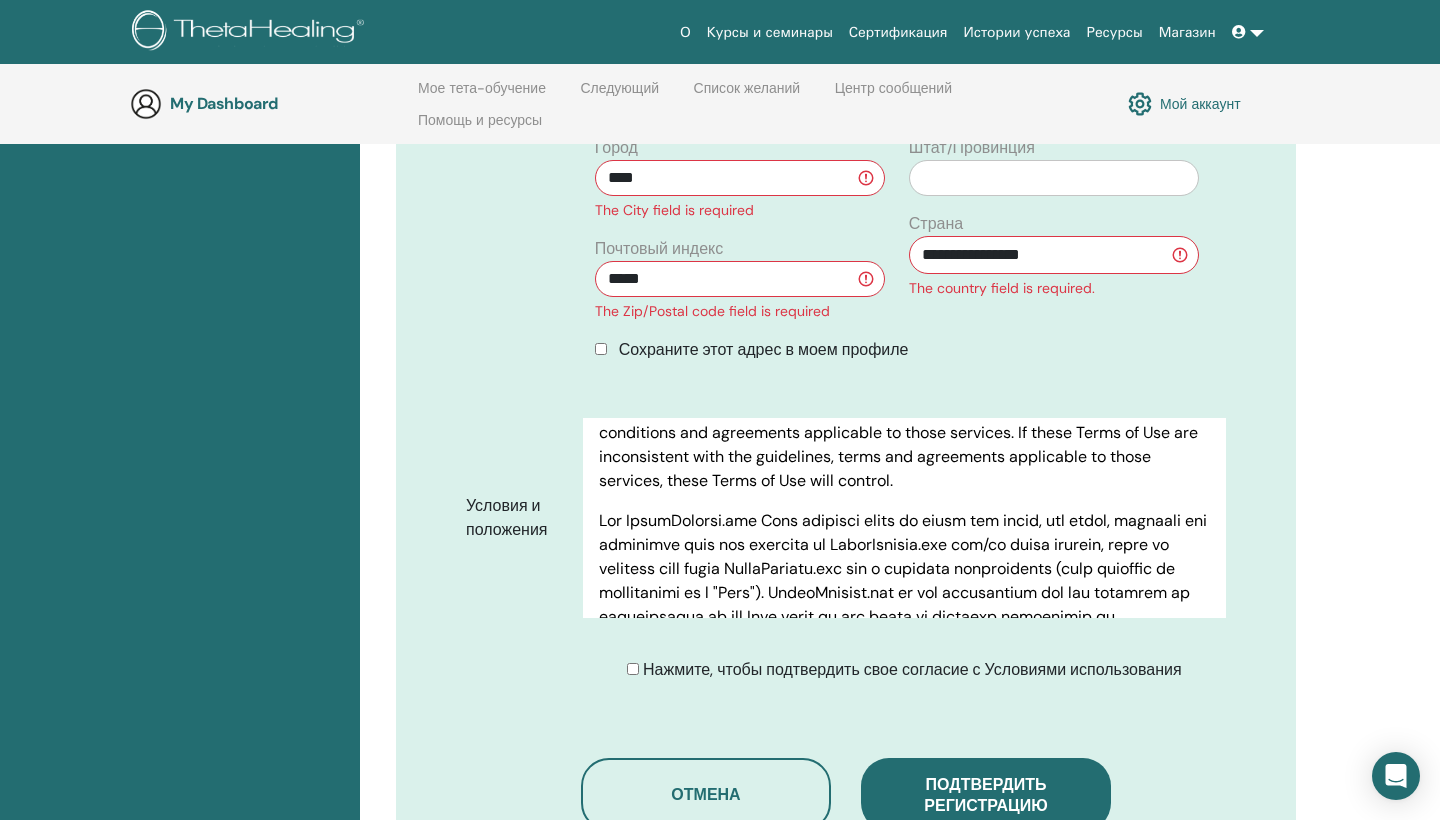 scroll, scrollTop: 823, scrollLeft: 1, axis: both 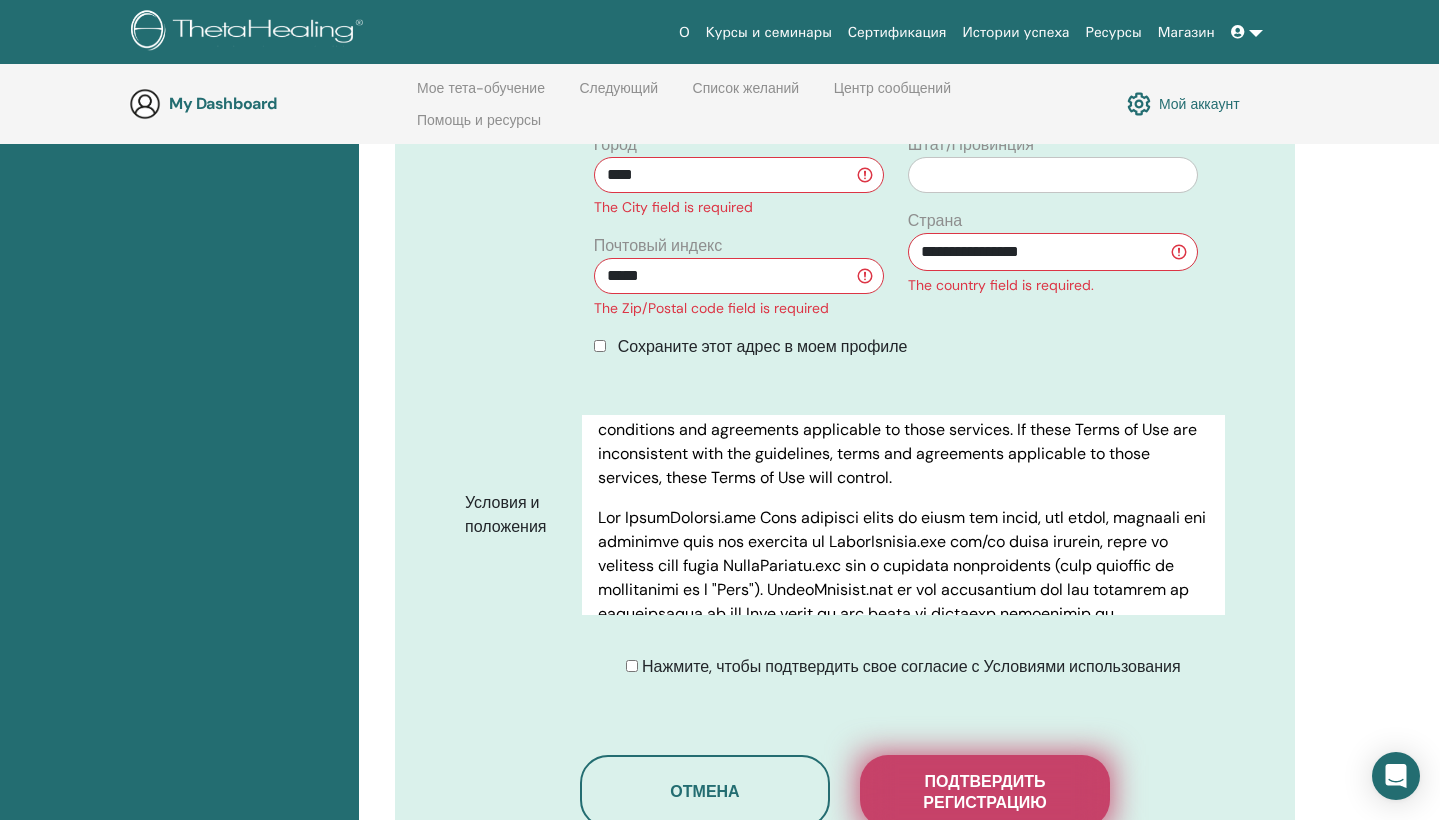 click on "Подтвердить регистрацию" at bounding box center [985, 792] 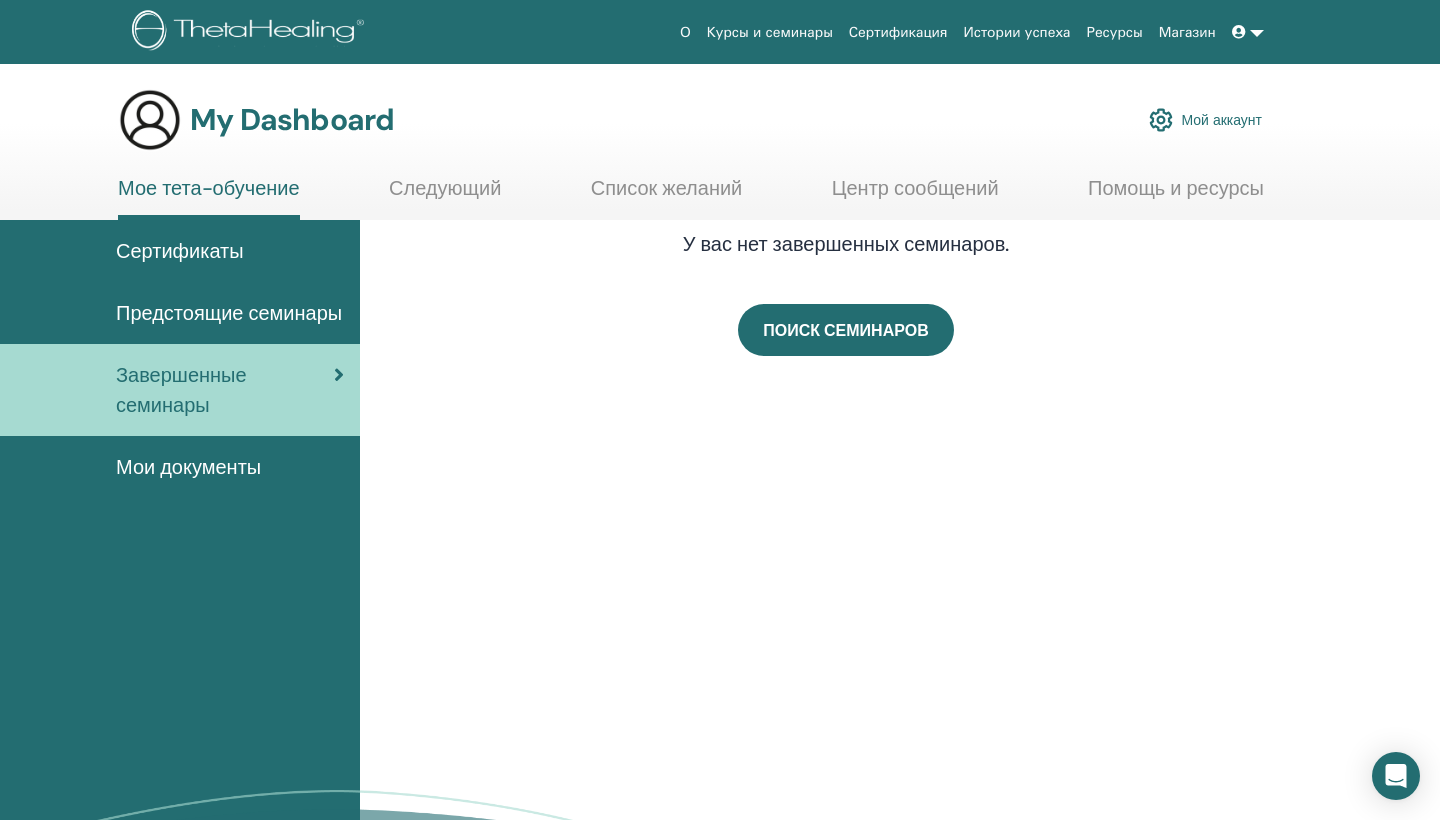 scroll, scrollTop: 0, scrollLeft: 0, axis: both 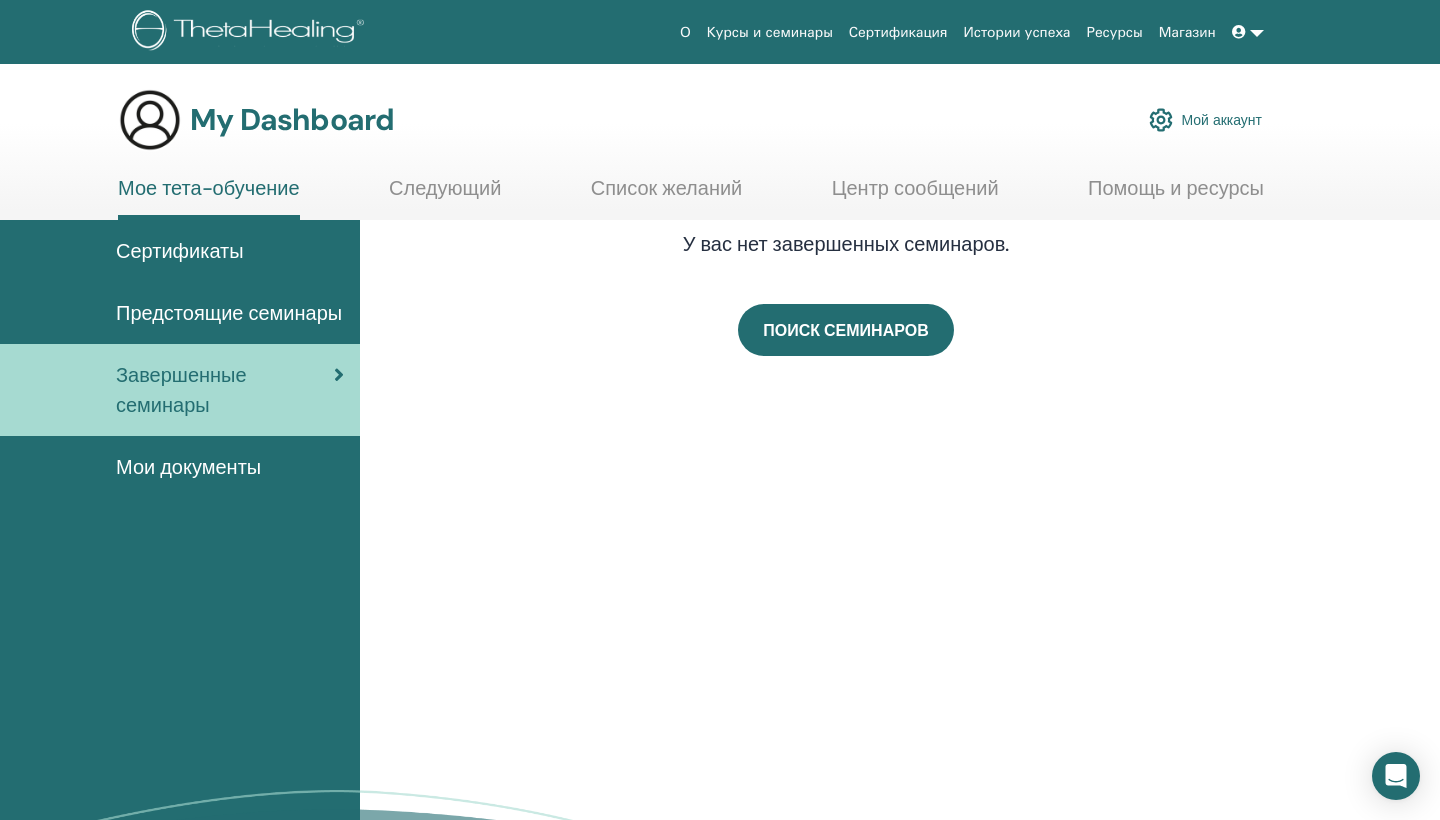 click on "Предстоящие семинары" at bounding box center (229, 313) 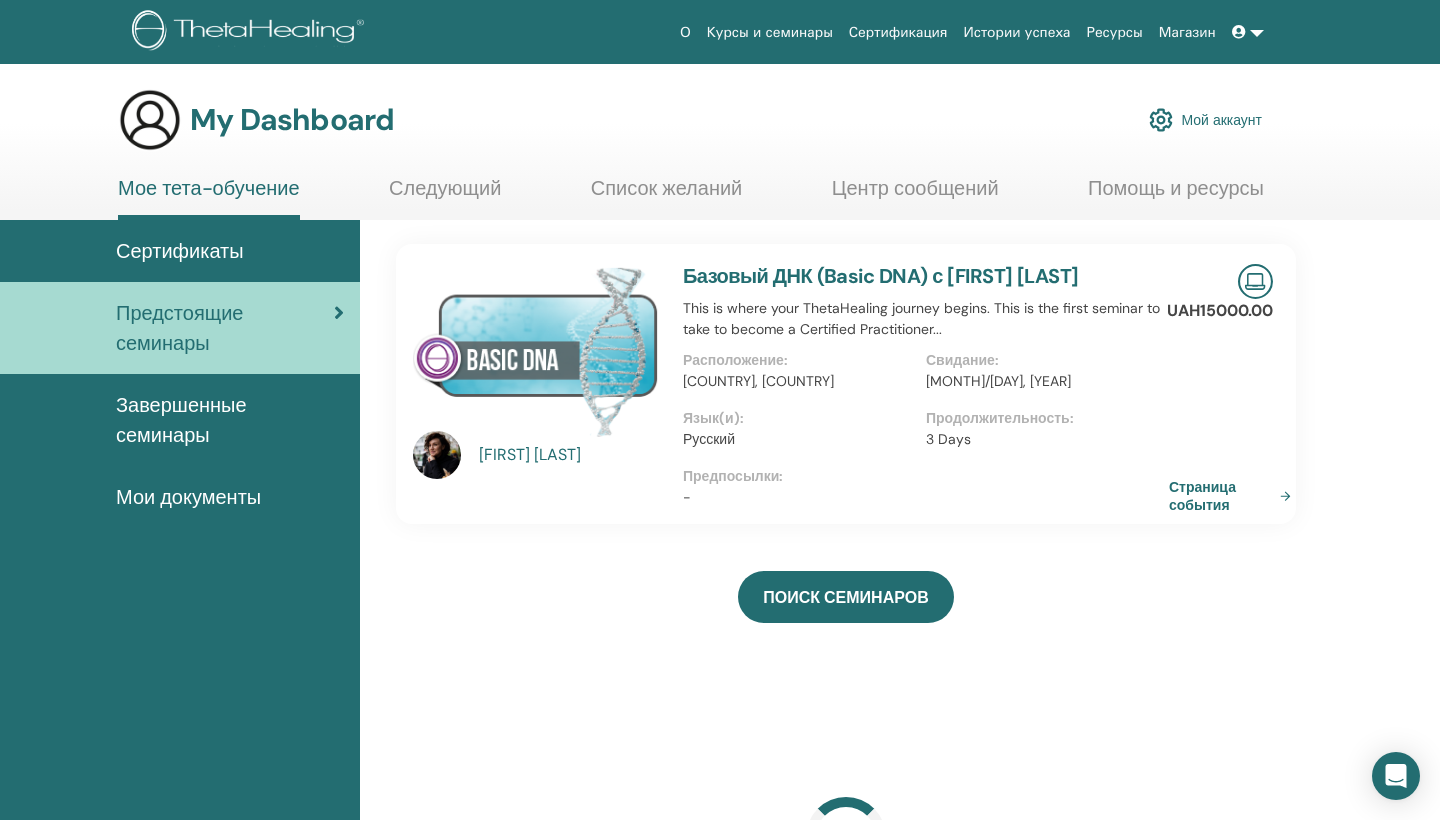 scroll, scrollTop: 0, scrollLeft: 0, axis: both 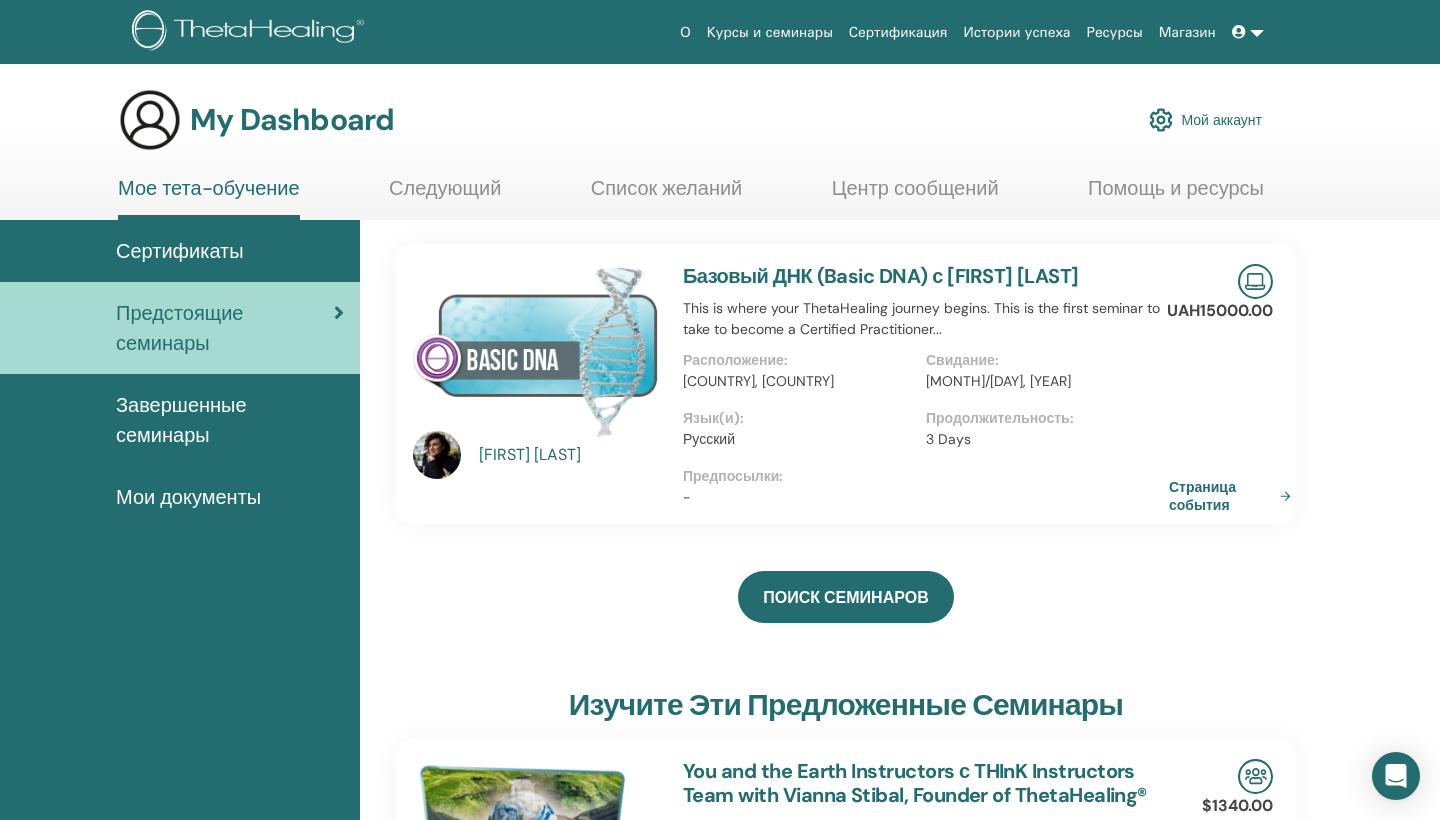 click on "Мои документы" at bounding box center [180, 497] 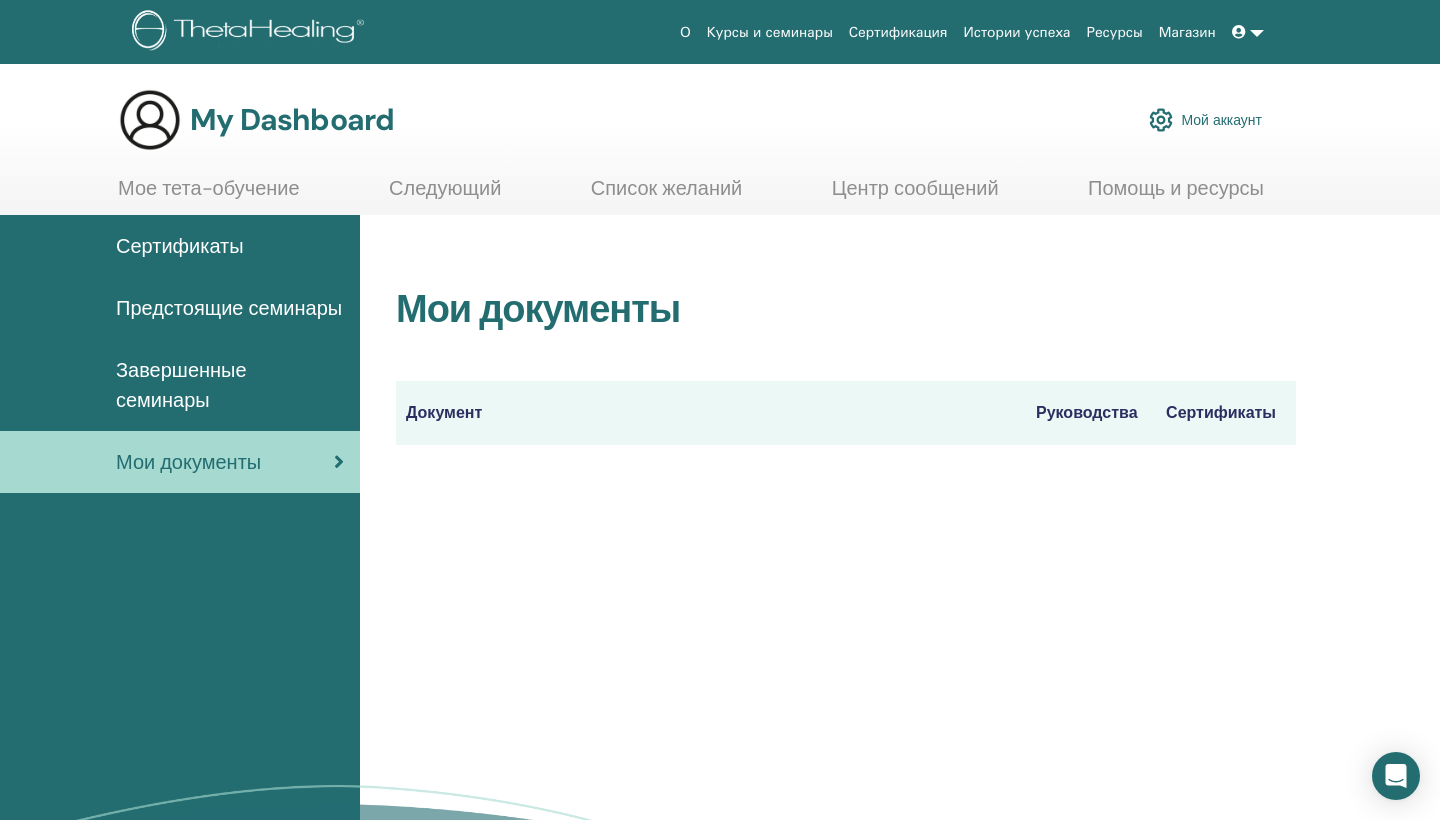 scroll, scrollTop: 0, scrollLeft: 0, axis: both 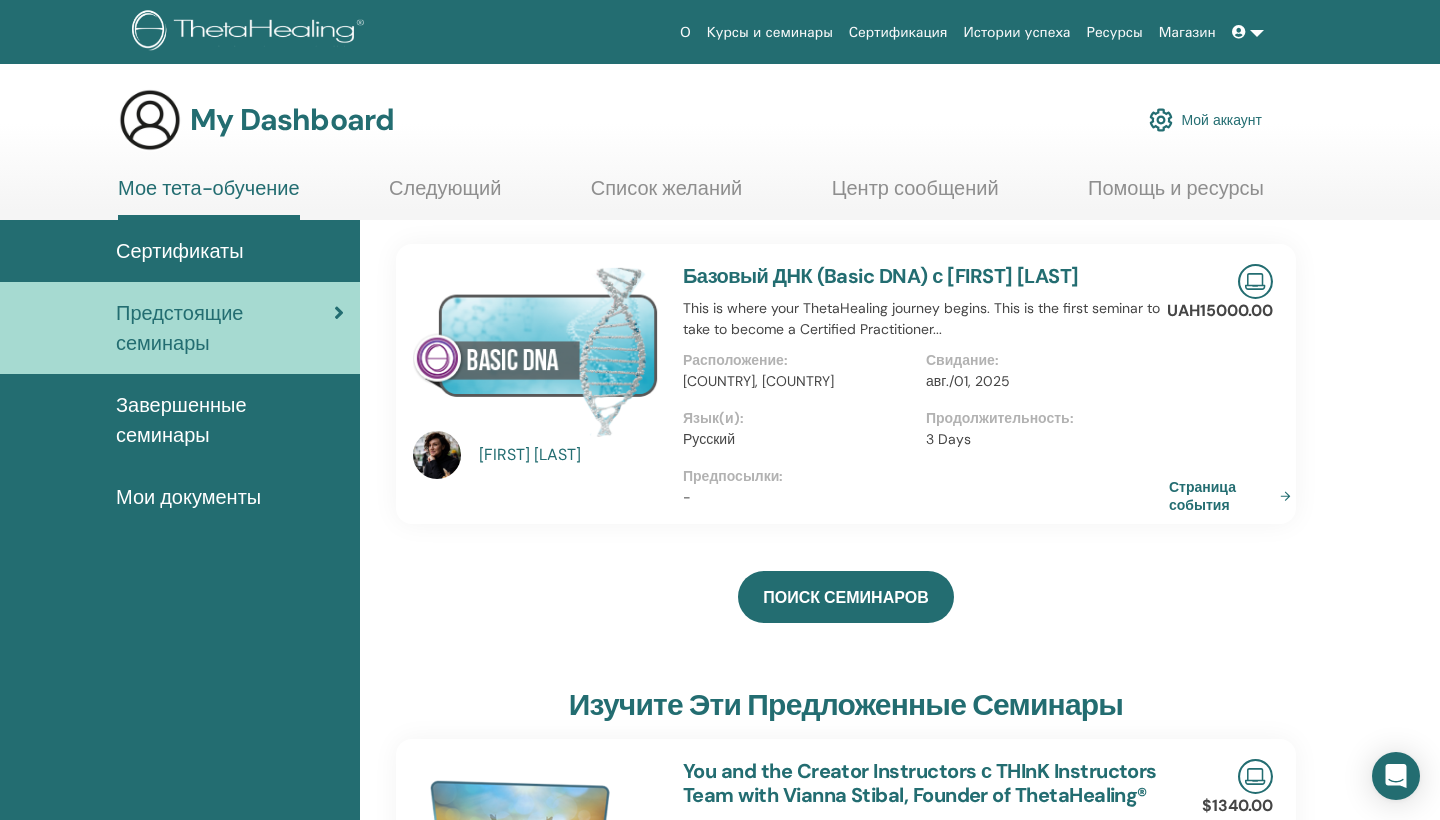 click on "Завершенные семинары" at bounding box center [230, 420] 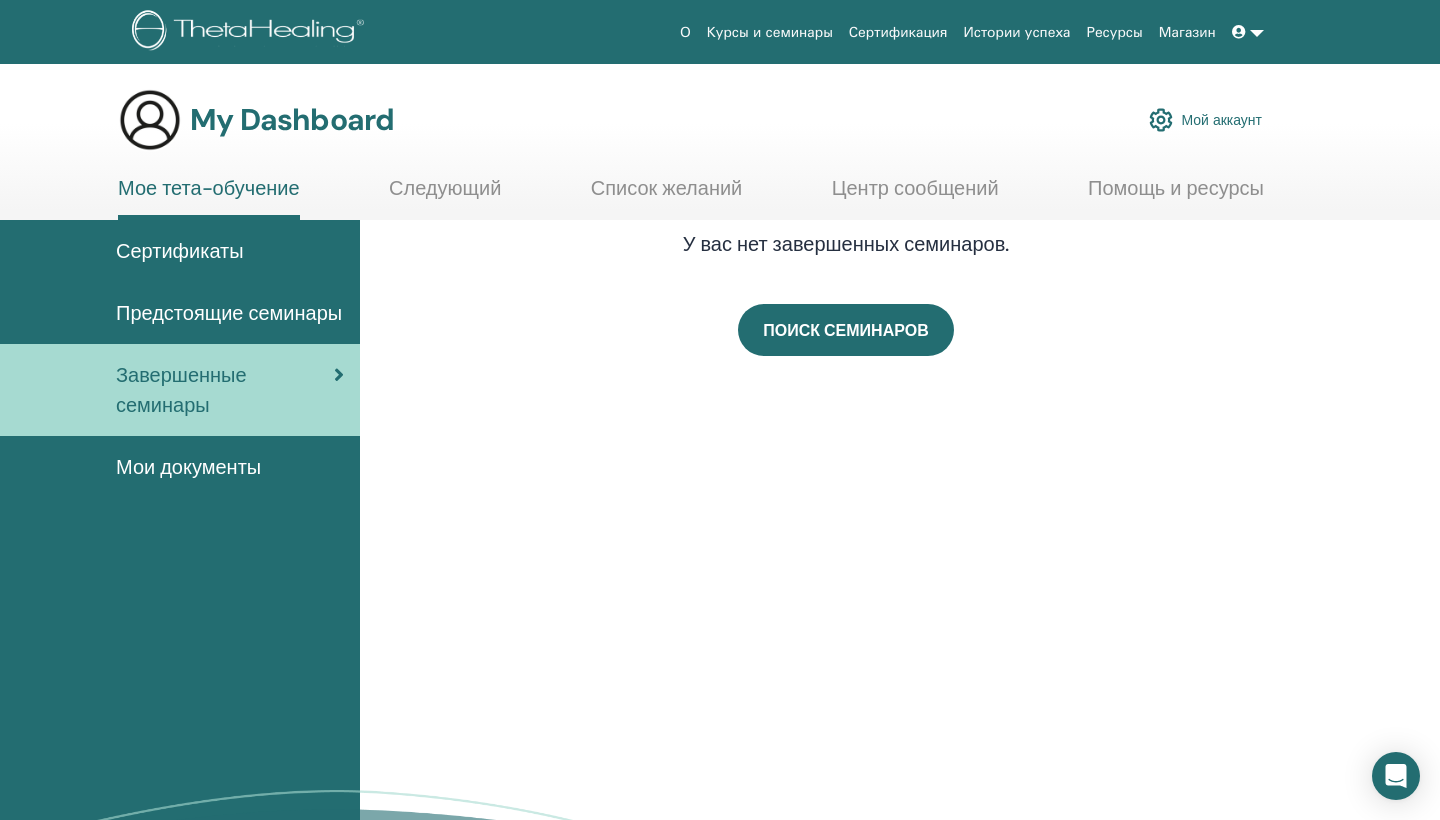 scroll, scrollTop: 0, scrollLeft: 0, axis: both 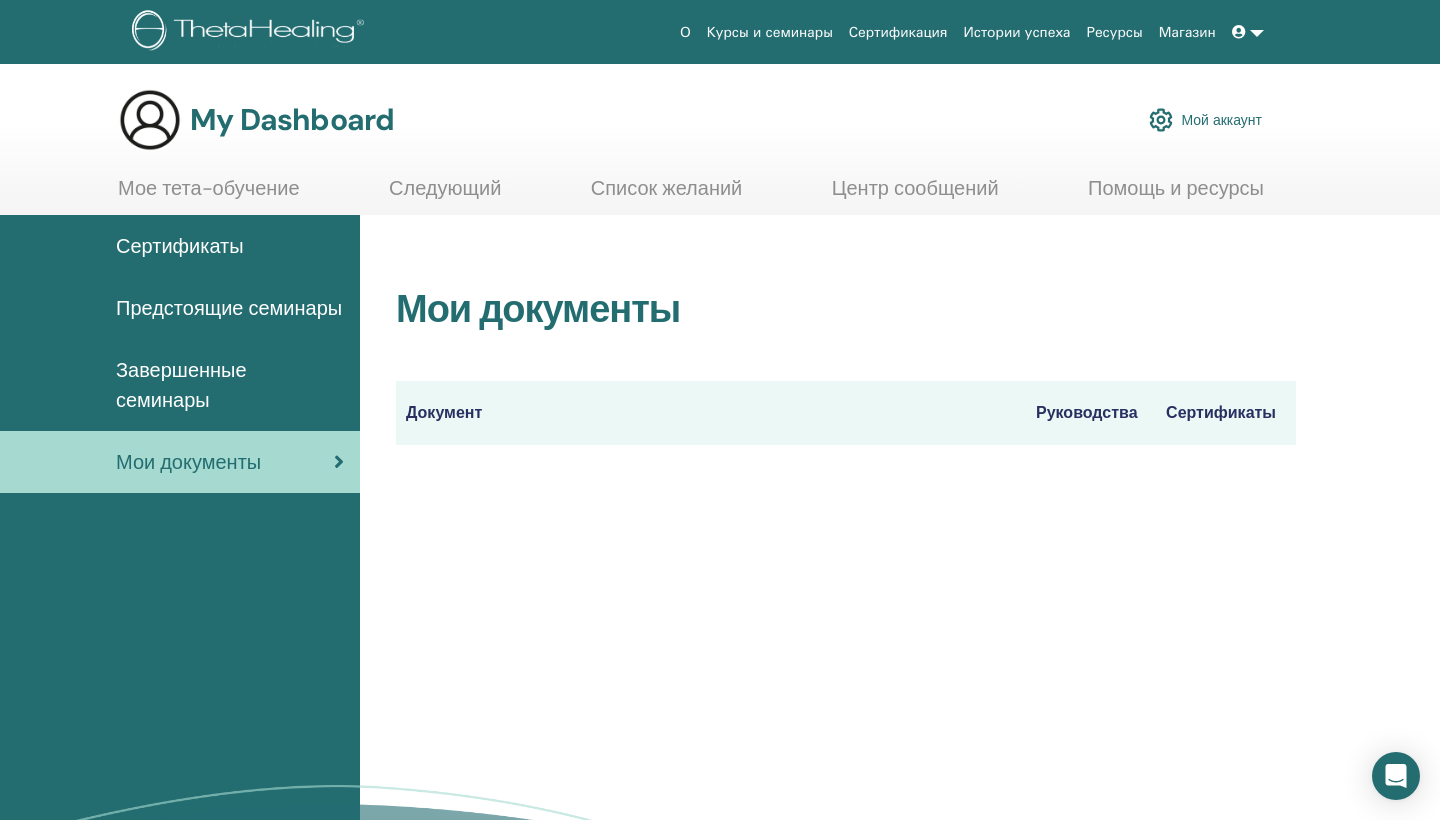 click on "Предстоящие семинары" at bounding box center [229, 308] 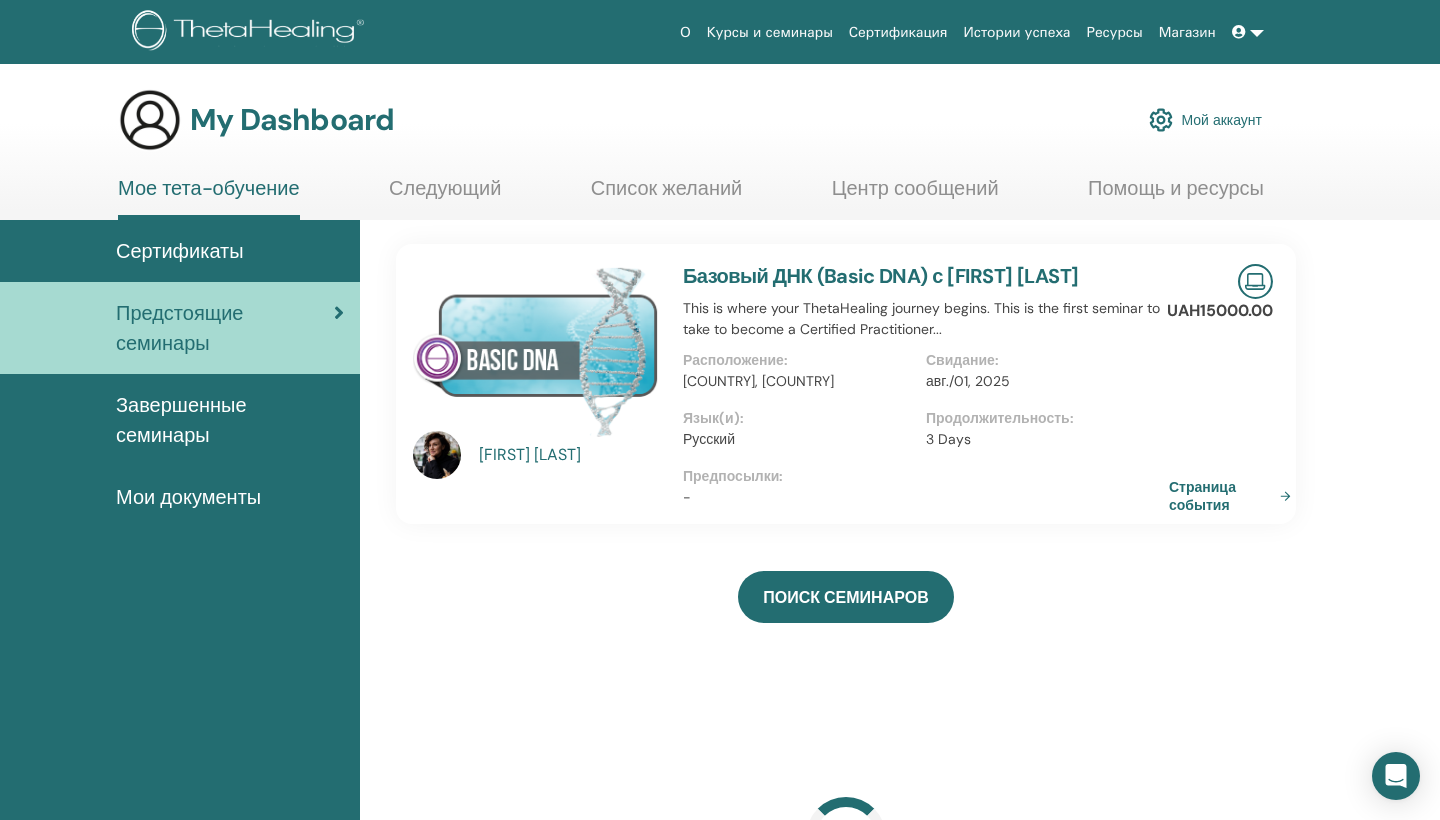 scroll, scrollTop: 0, scrollLeft: 0, axis: both 